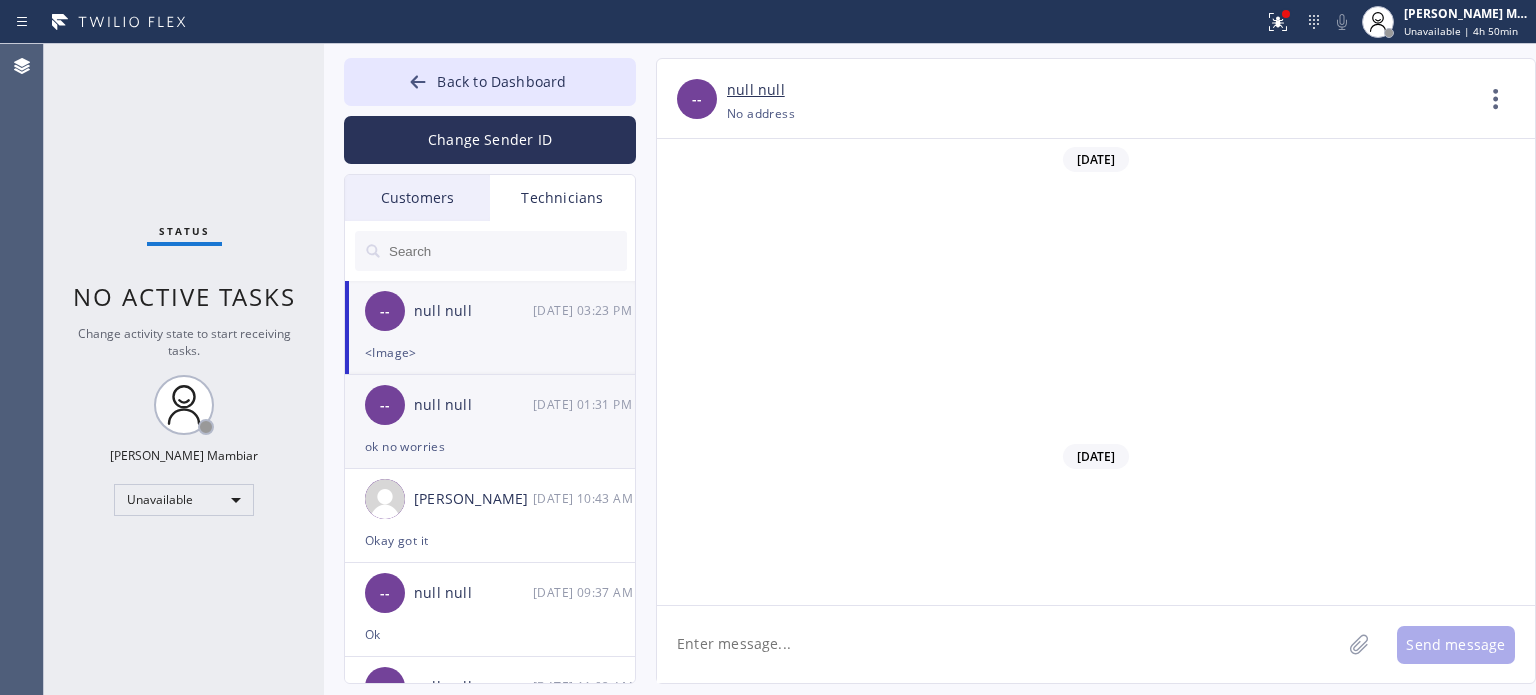 scroll, scrollTop: 0, scrollLeft: 0, axis: both 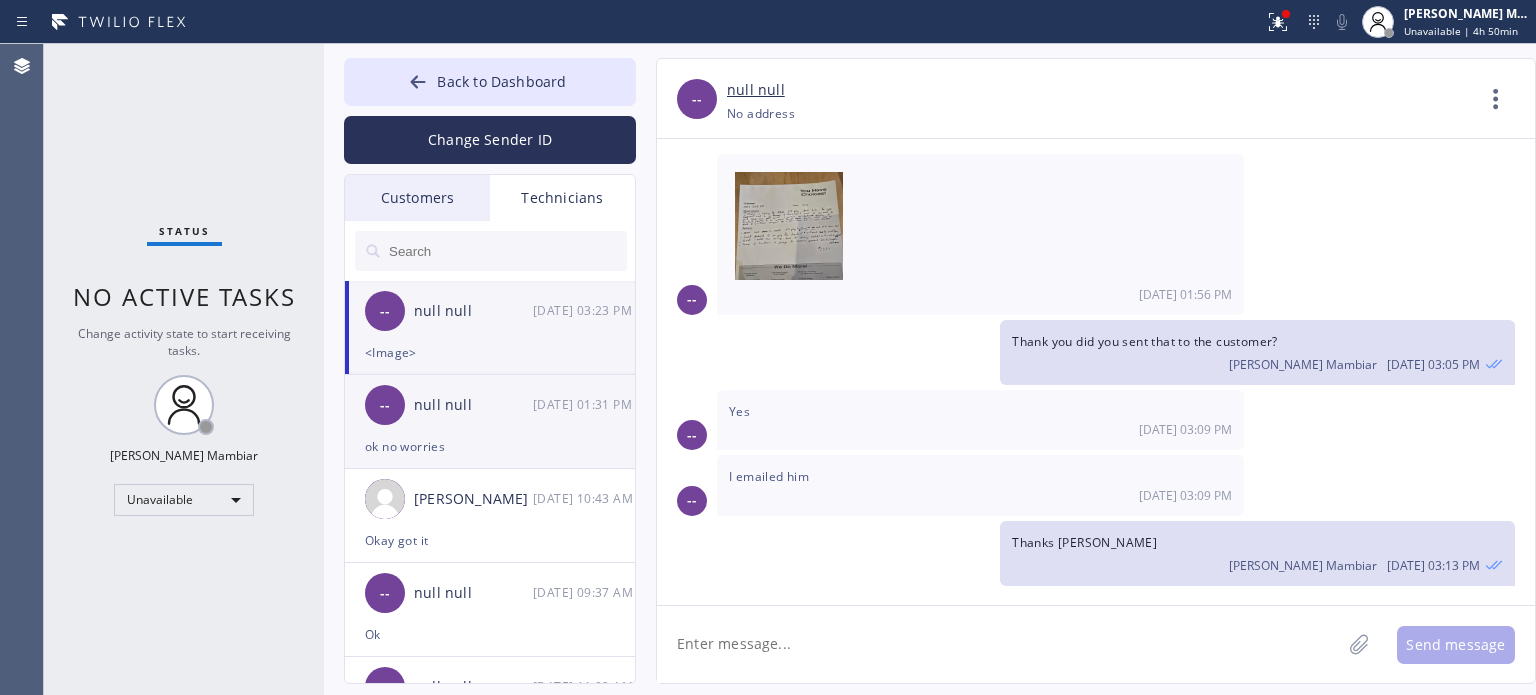 click on "null null" at bounding box center [473, 405] 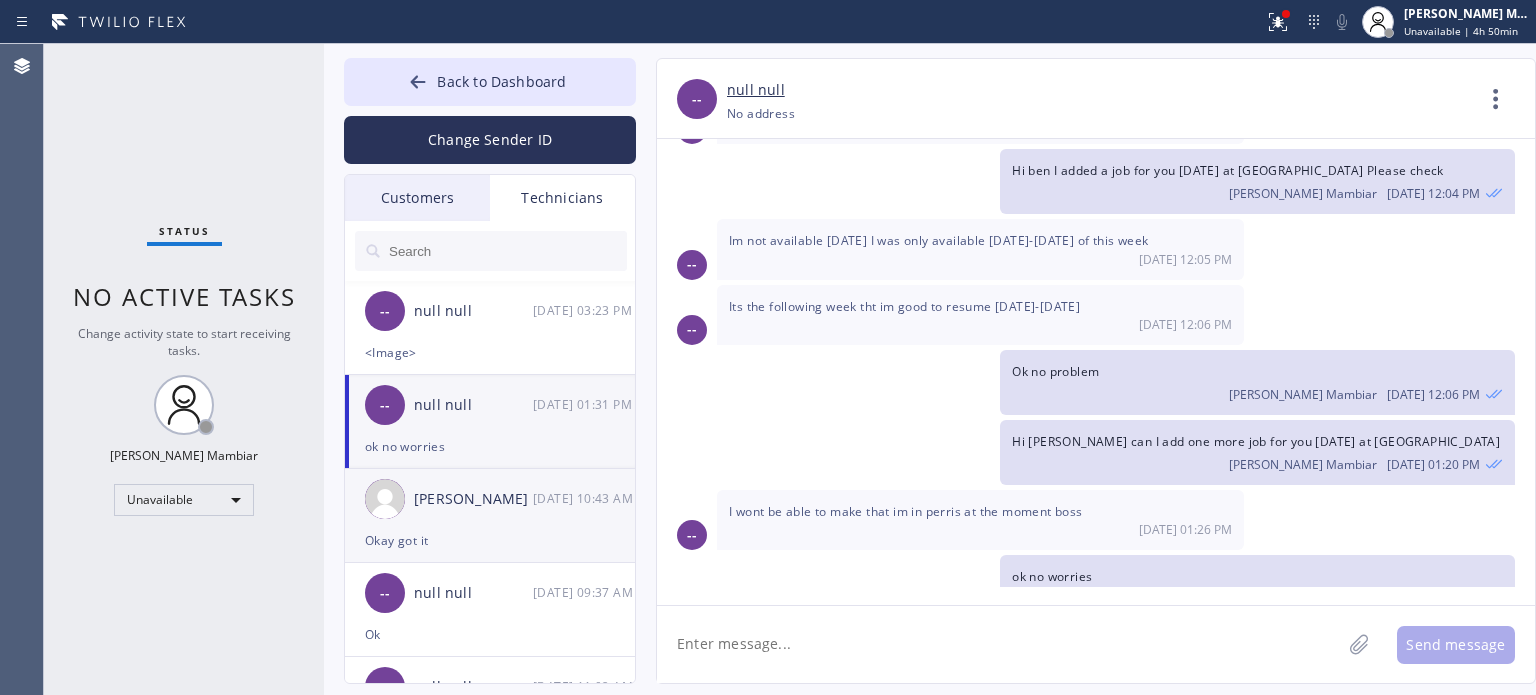 click on "[PERSON_NAME] [DATE] 10:43 AM" at bounding box center [491, 499] 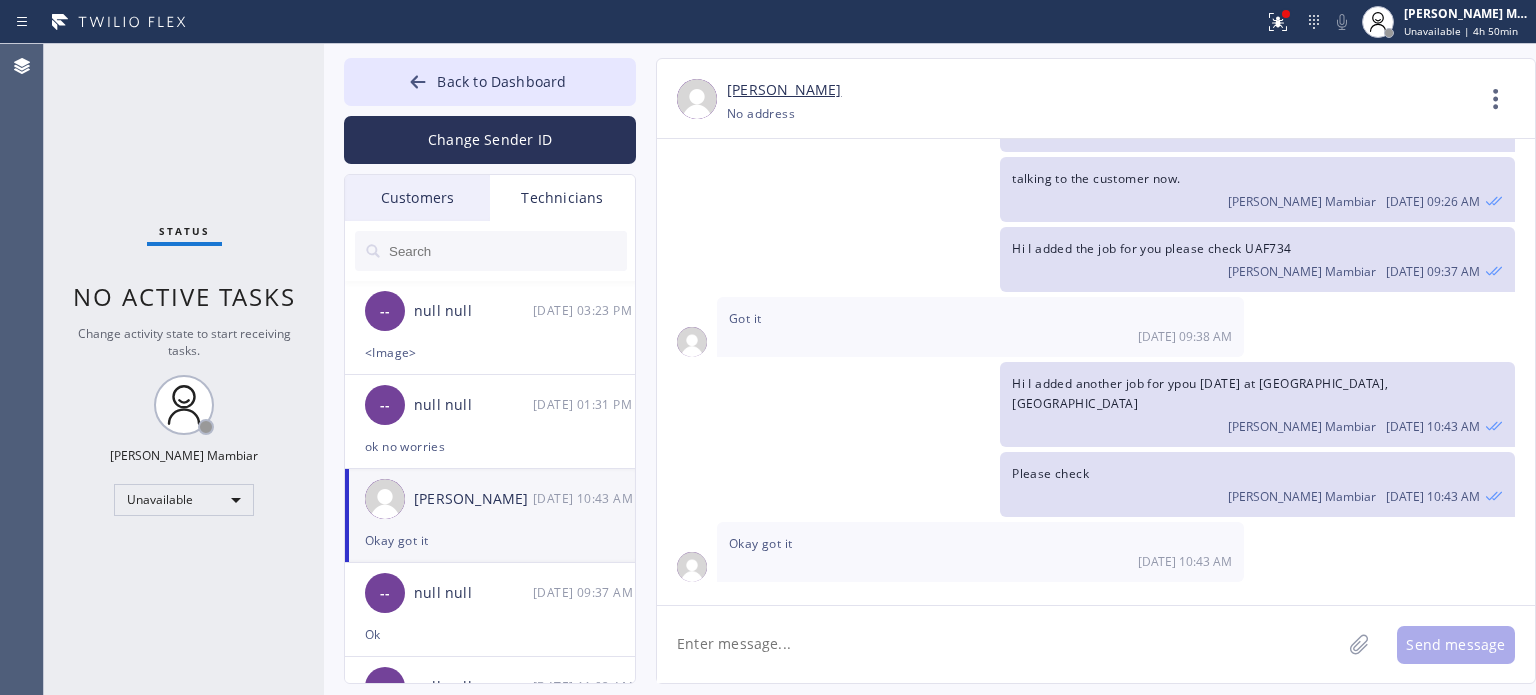 scroll, scrollTop: 1810, scrollLeft: 0, axis: vertical 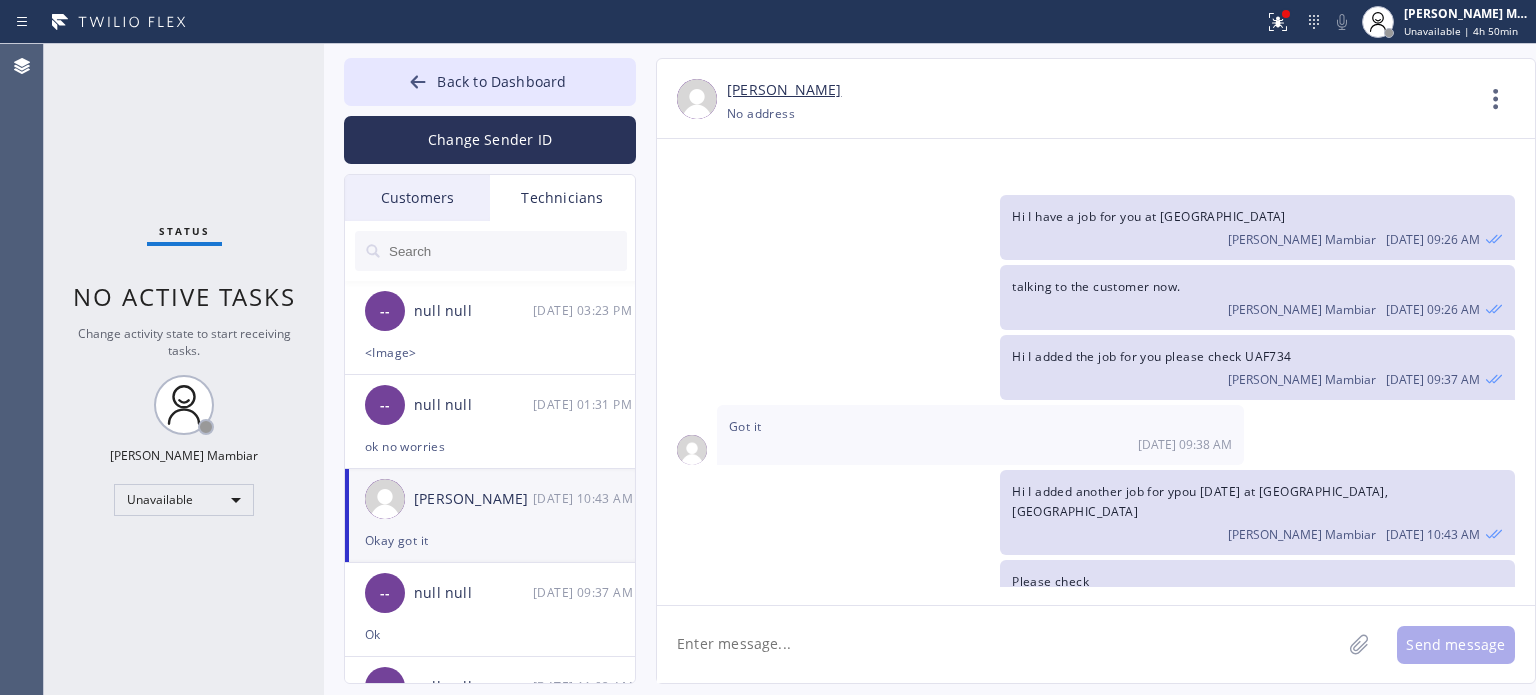 click 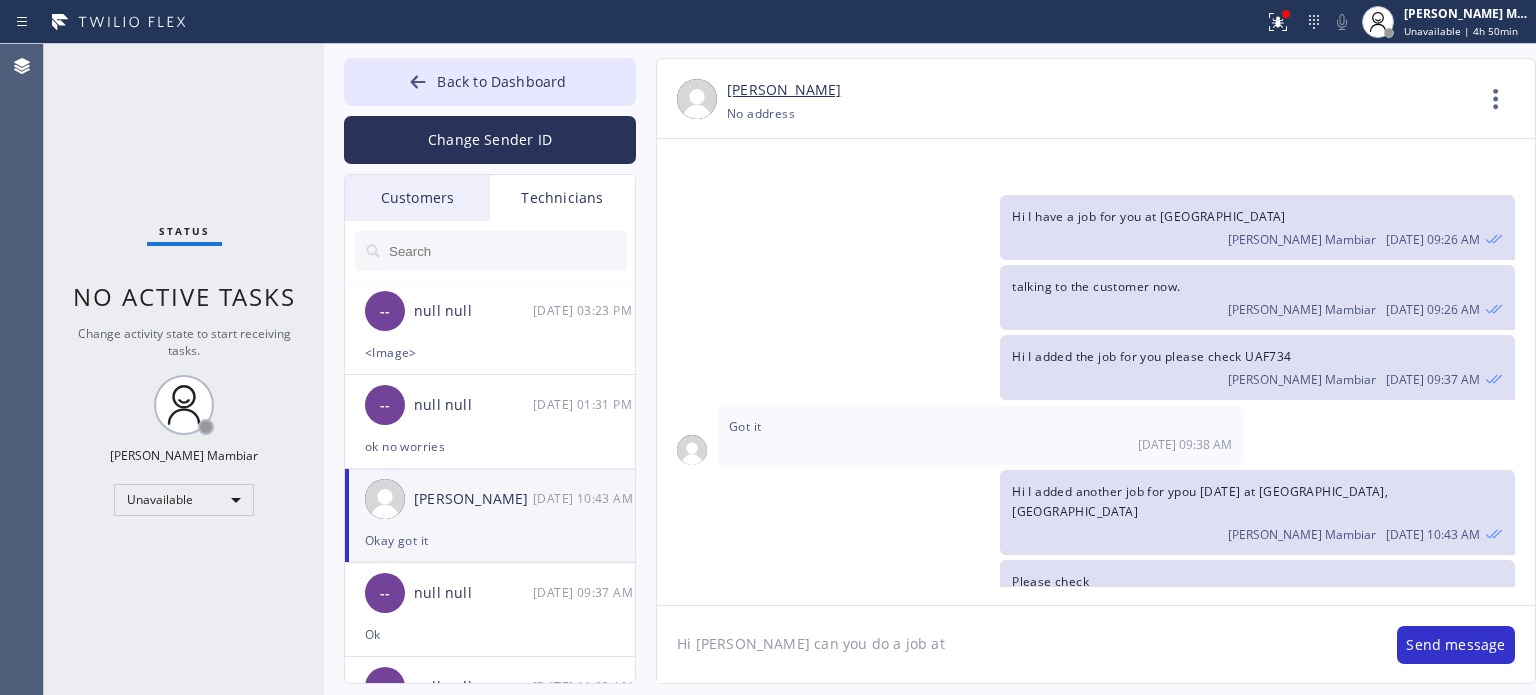 click on "Hi [PERSON_NAME] can you do a job at" 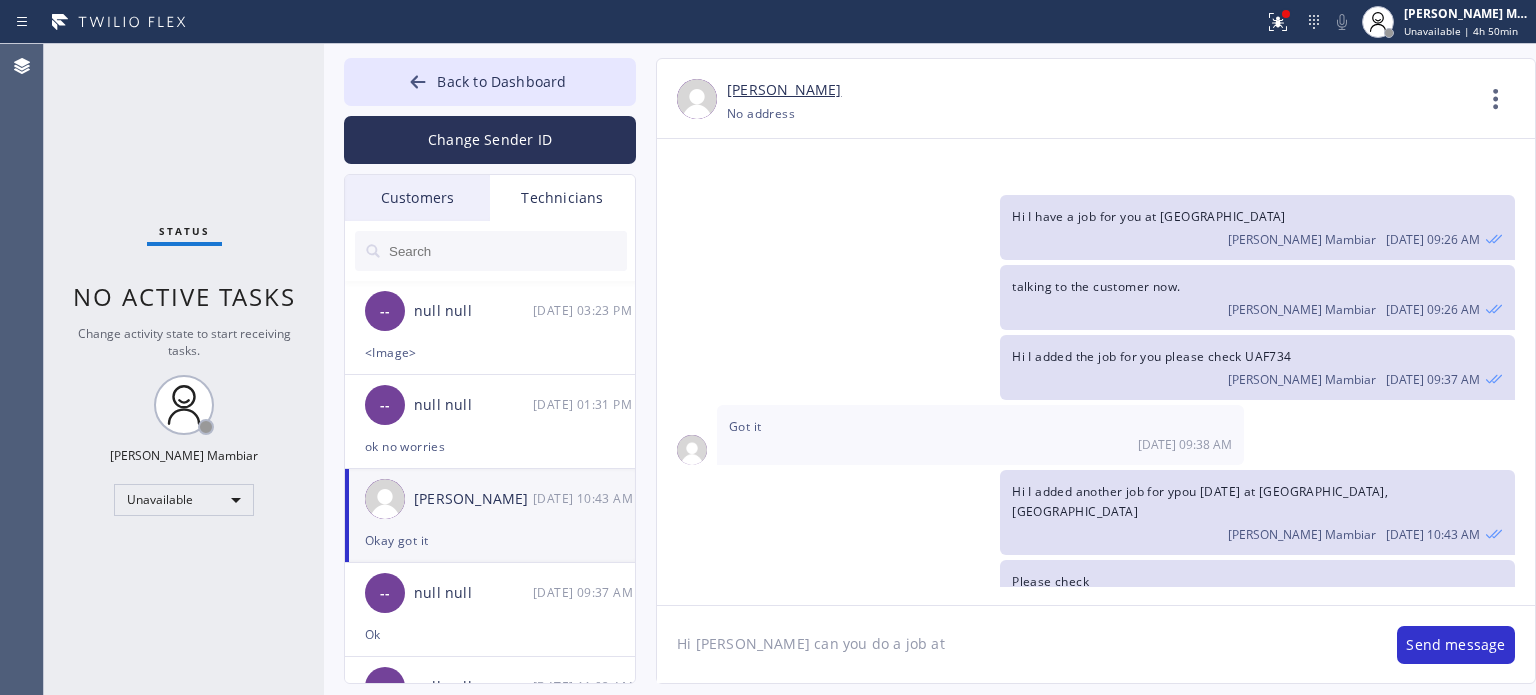 paste on "[GEOGRAPHIC_DATA]" 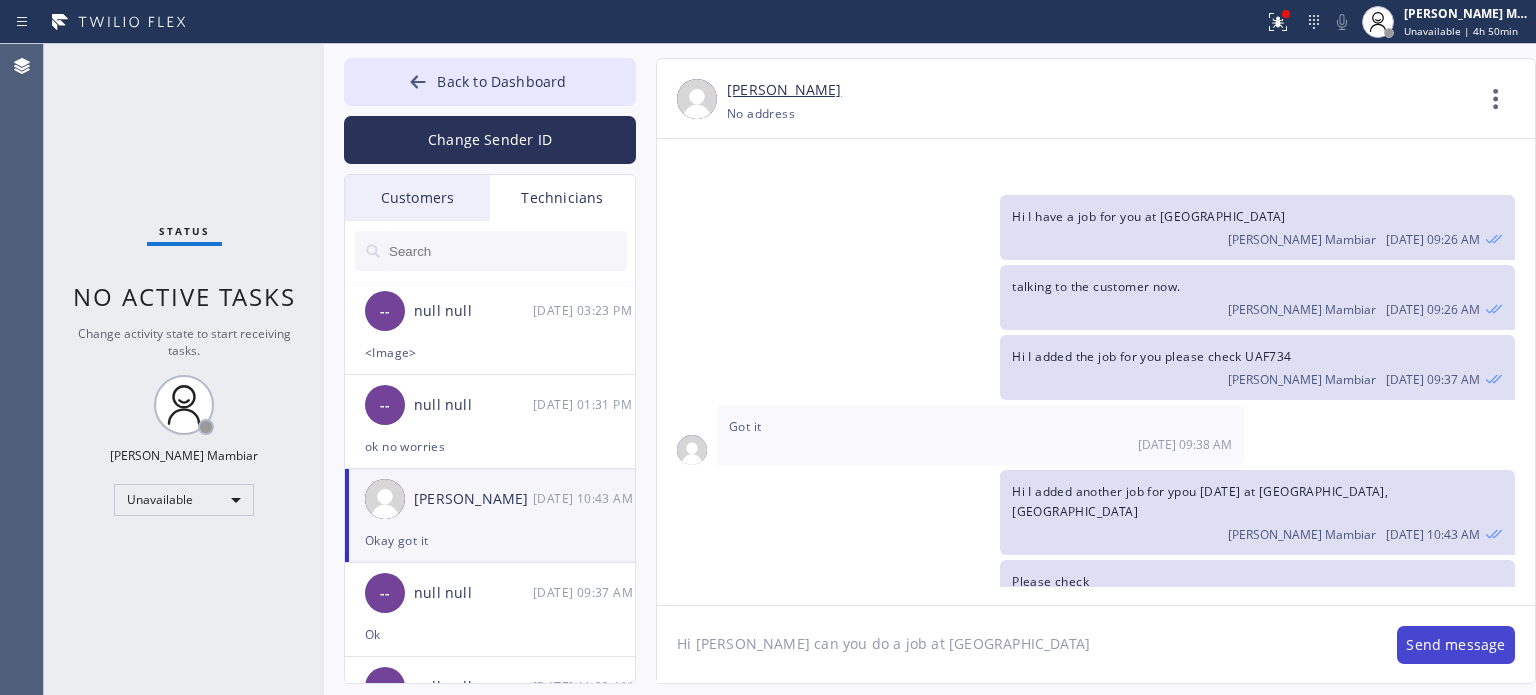 type on "Hi [PERSON_NAME] can you do a job at [GEOGRAPHIC_DATA]" 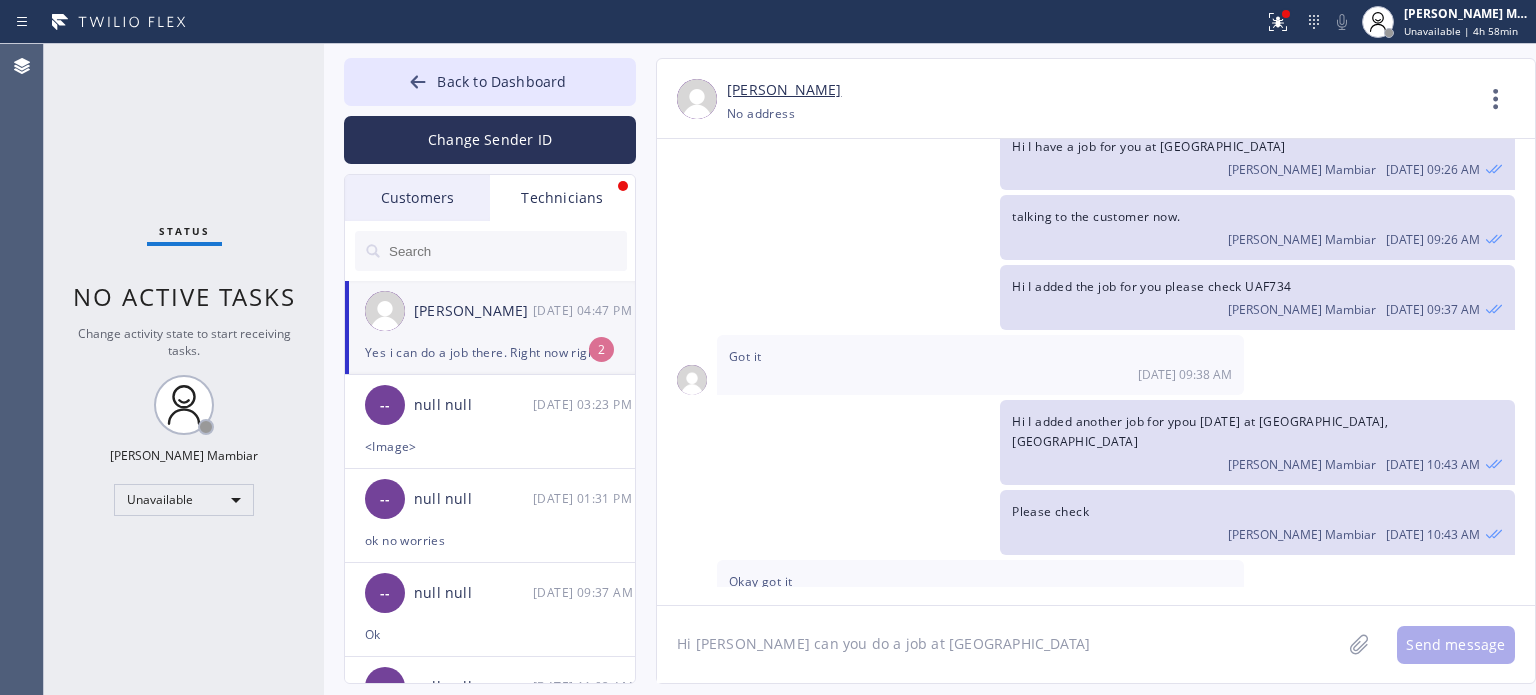 scroll, scrollTop: 2008, scrollLeft: 0, axis: vertical 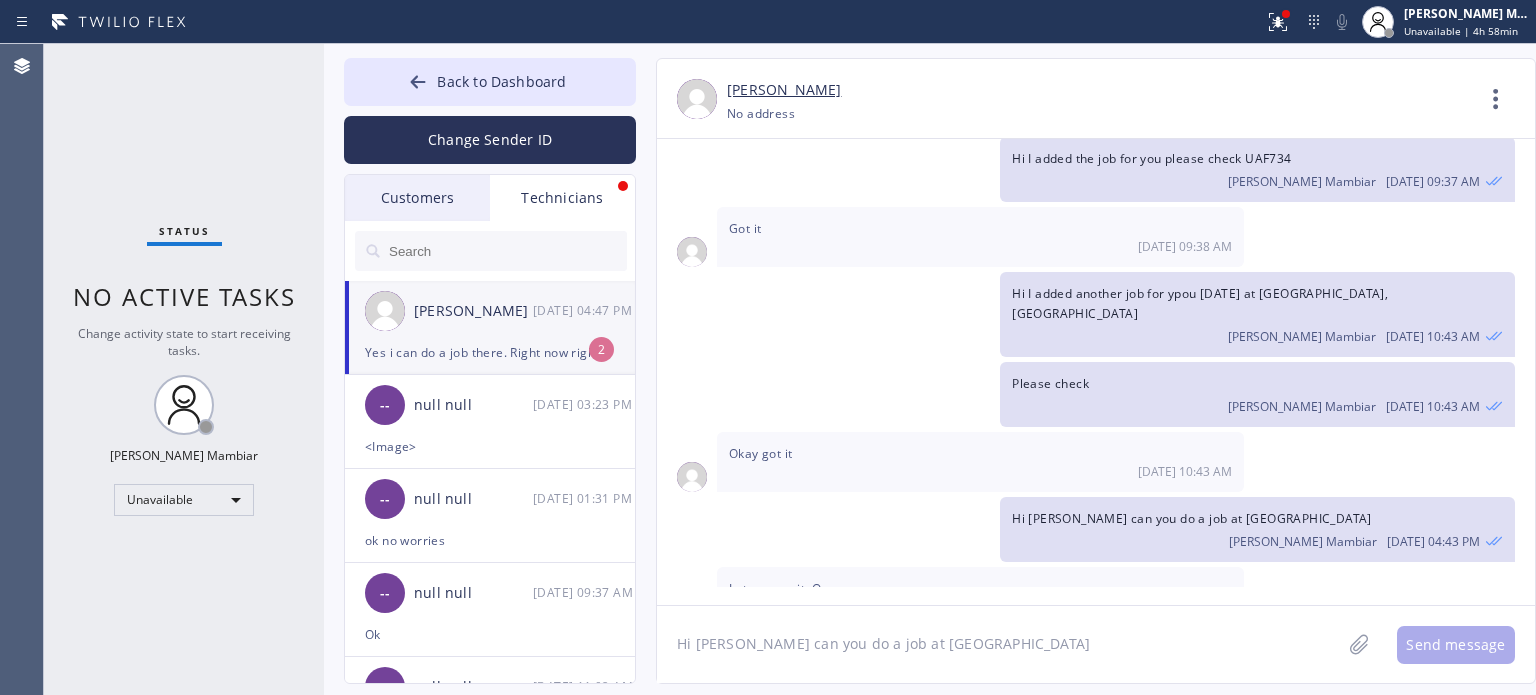 click on "Yes i can do a job there. Right now right?" at bounding box center (490, 352) 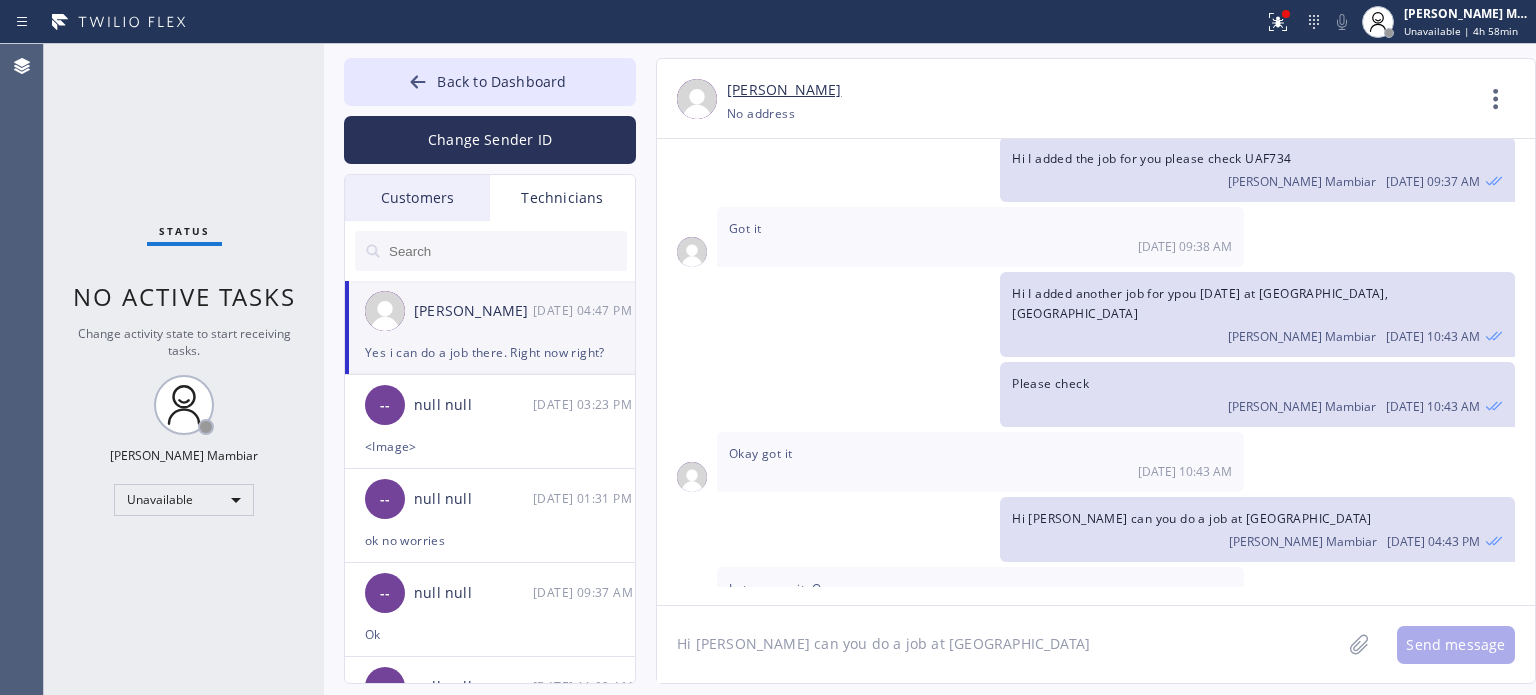 click on "Hi [PERSON_NAME] can you do a job at [GEOGRAPHIC_DATA]" 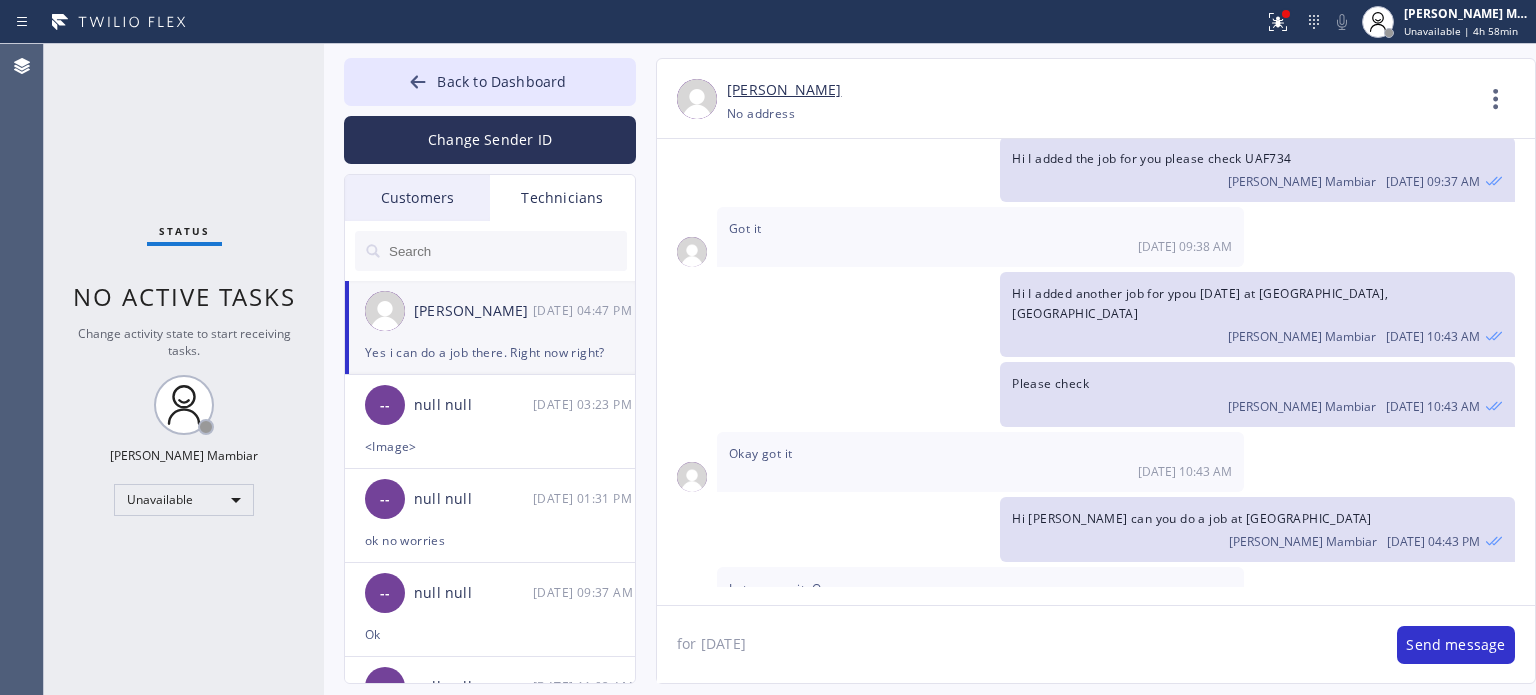type on "for [DATE]?" 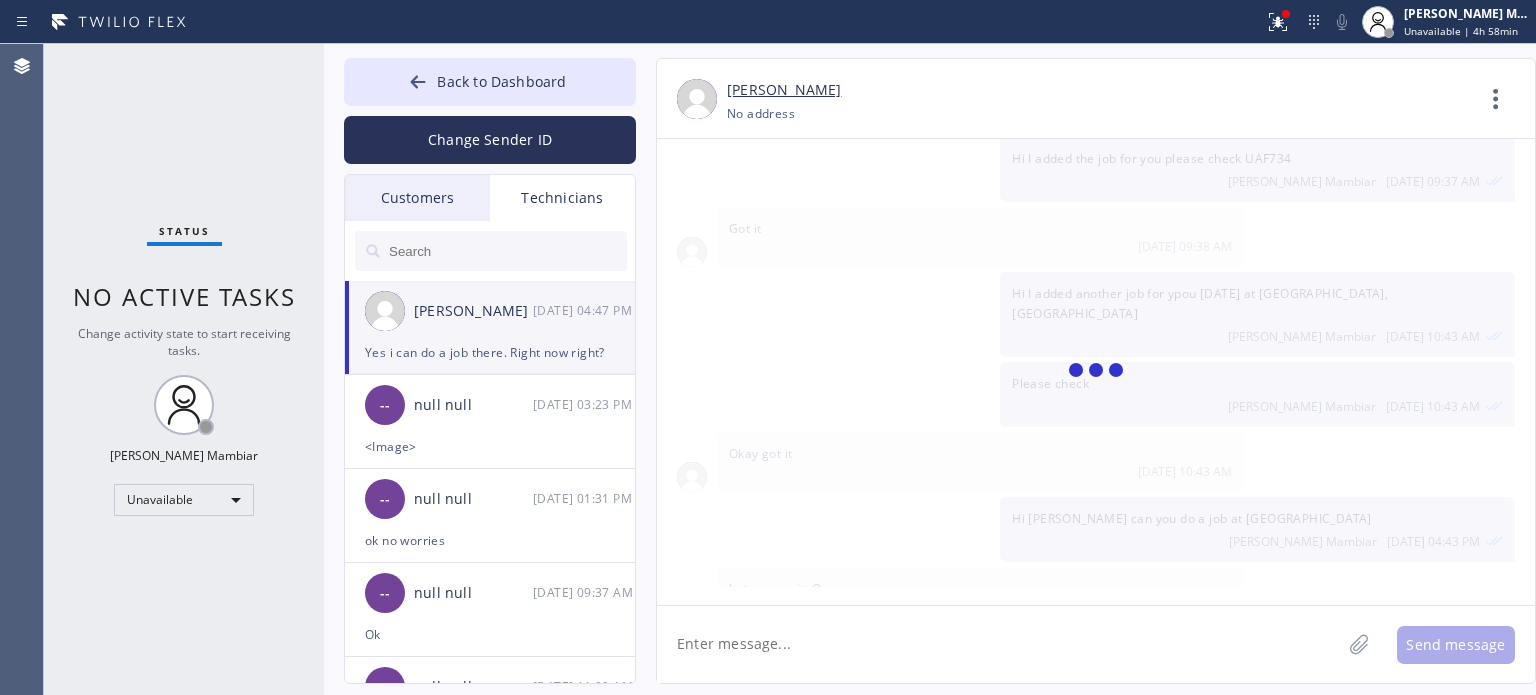 scroll, scrollTop: 2077, scrollLeft: 0, axis: vertical 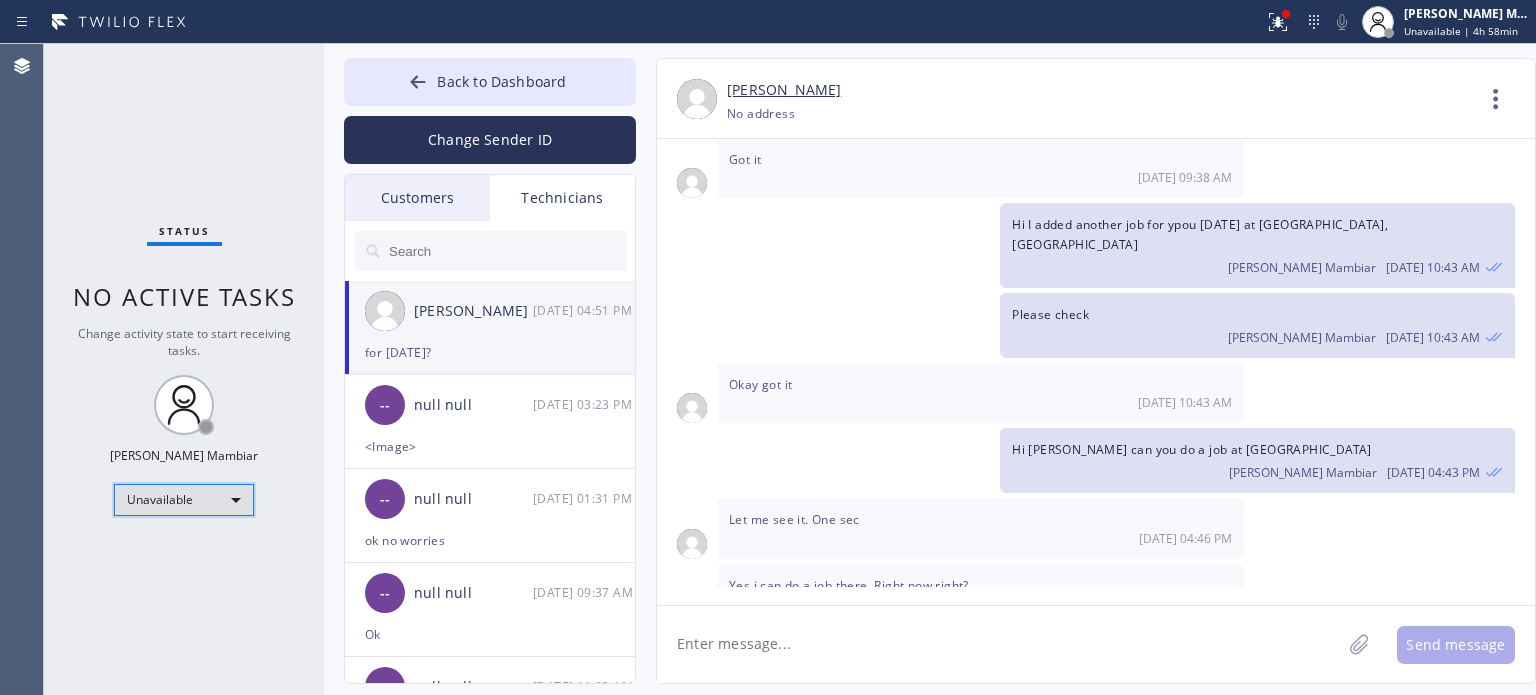 click on "Unavailable" at bounding box center (184, 500) 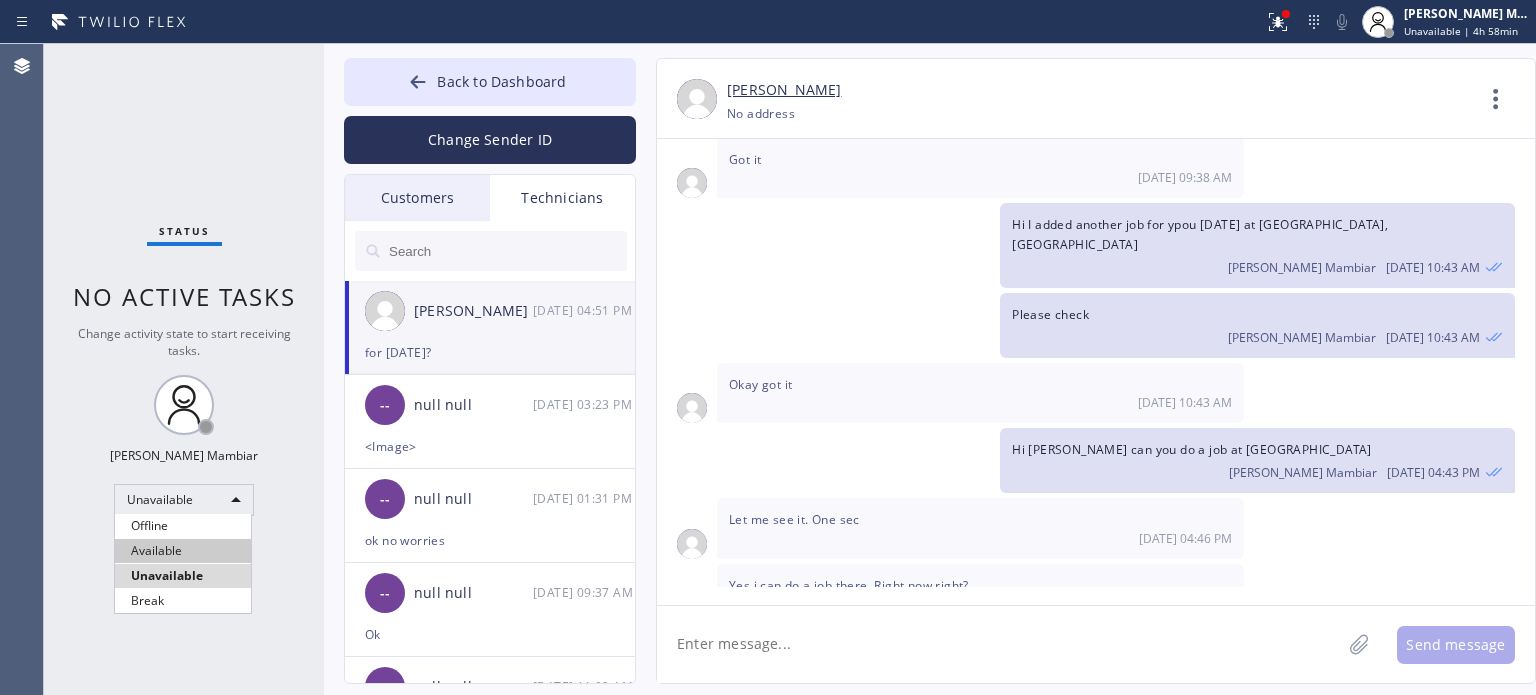 click on "Available" at bounding box center [183, 551] 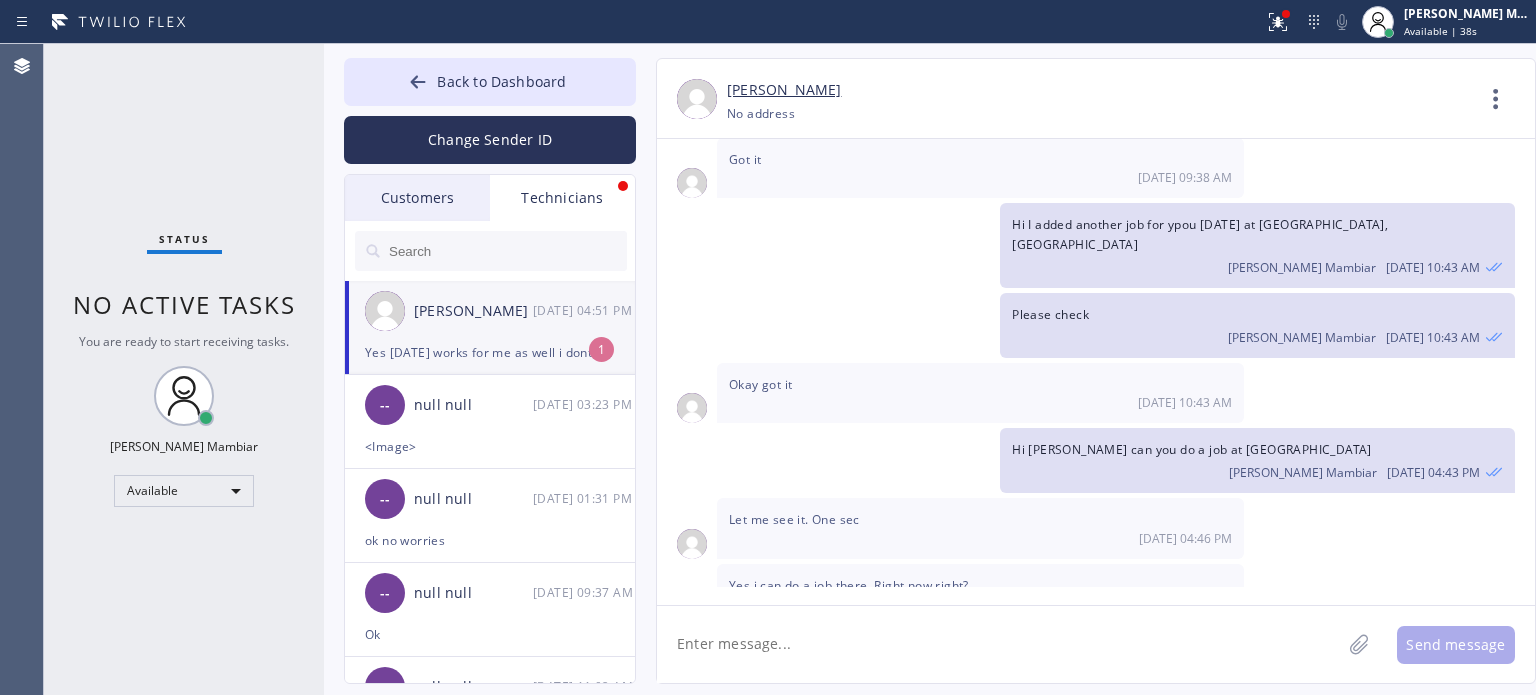 scroll, scrollTop: 2142, scrollLeft: 0, axis: vertical 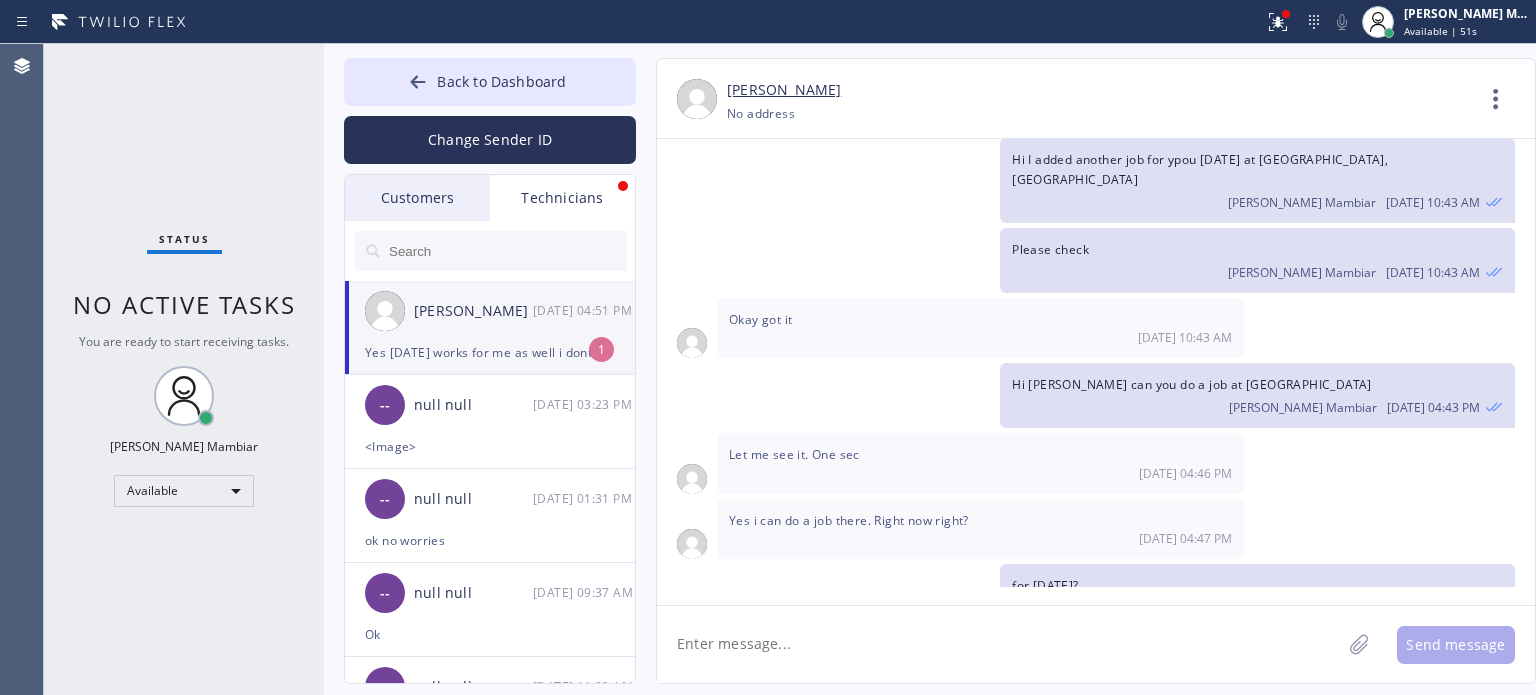click on "Status   No active tasks     You are ready to start receiving tasks.   [PERSON_NAME] Mambiar Available" at bounding box center [184, 369] 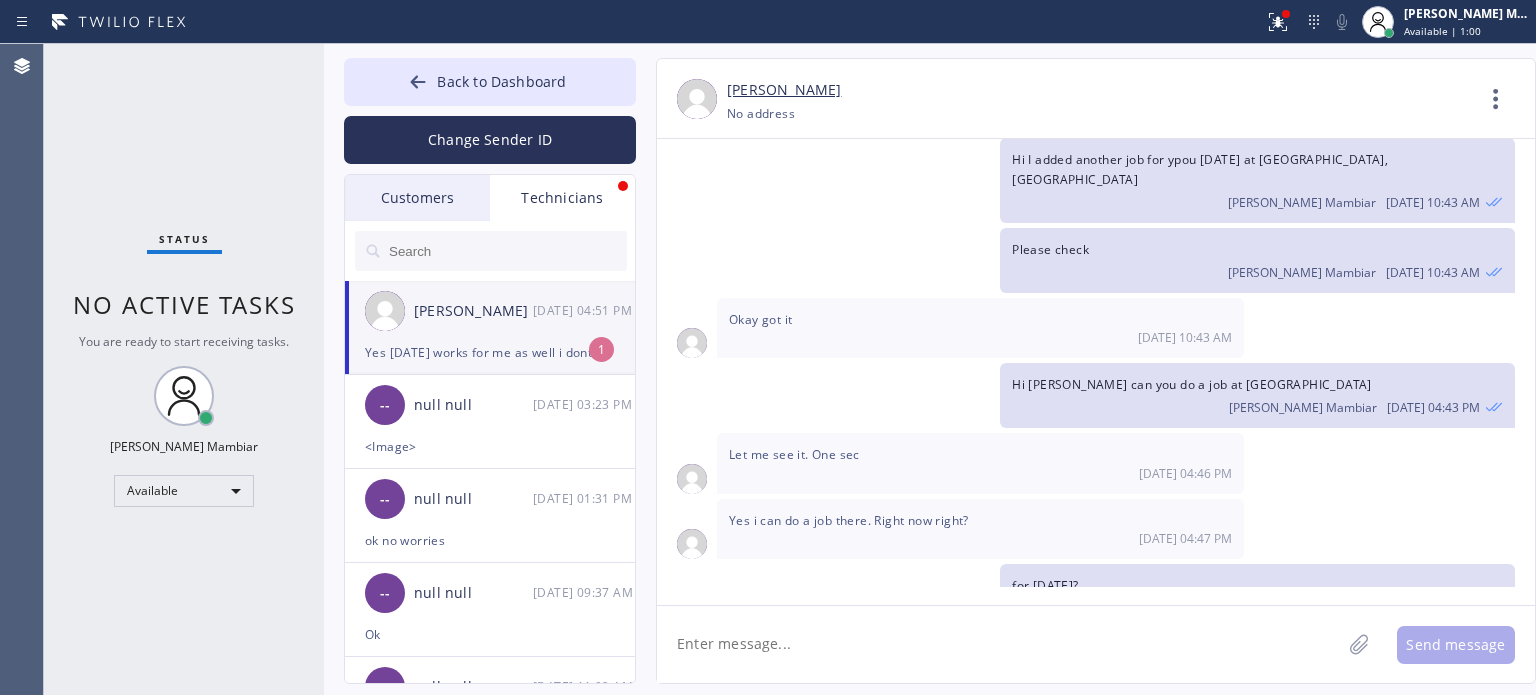 click 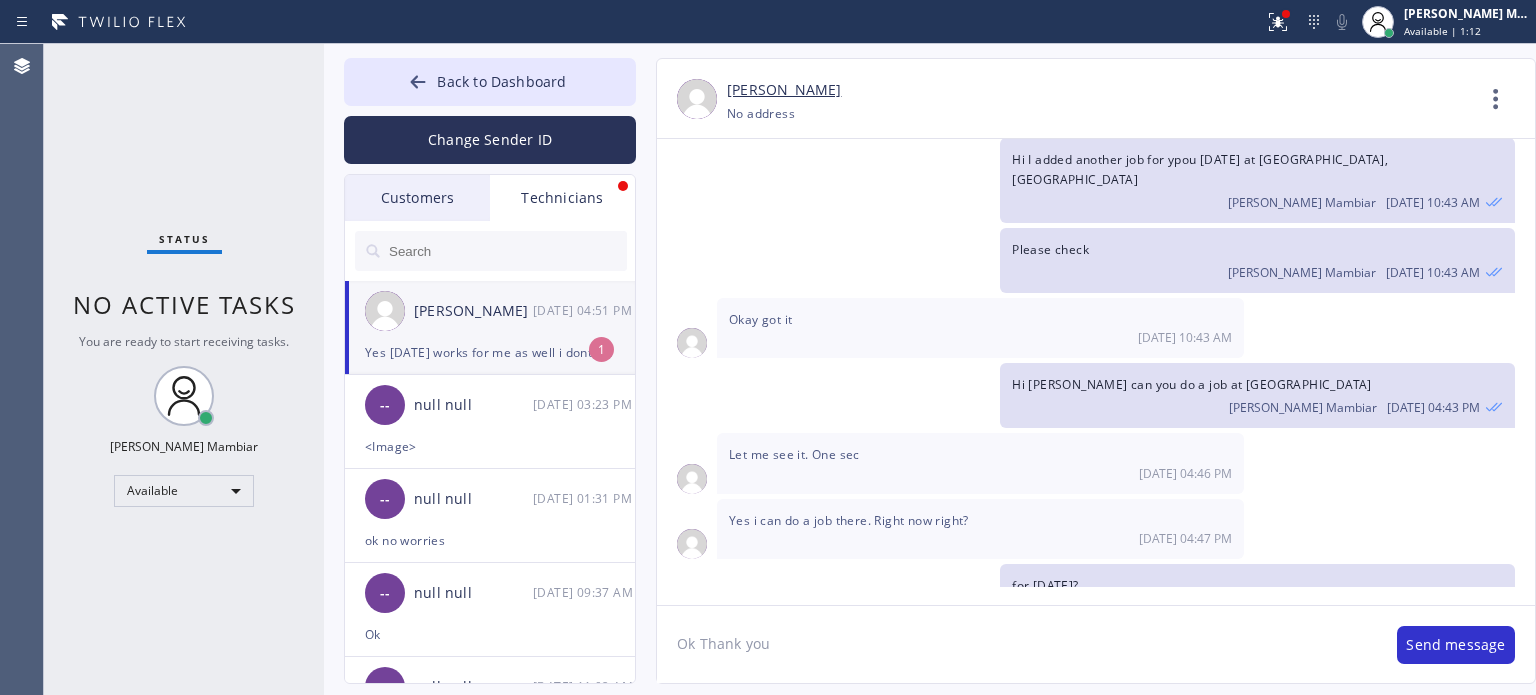 type on "Ok Thank you" 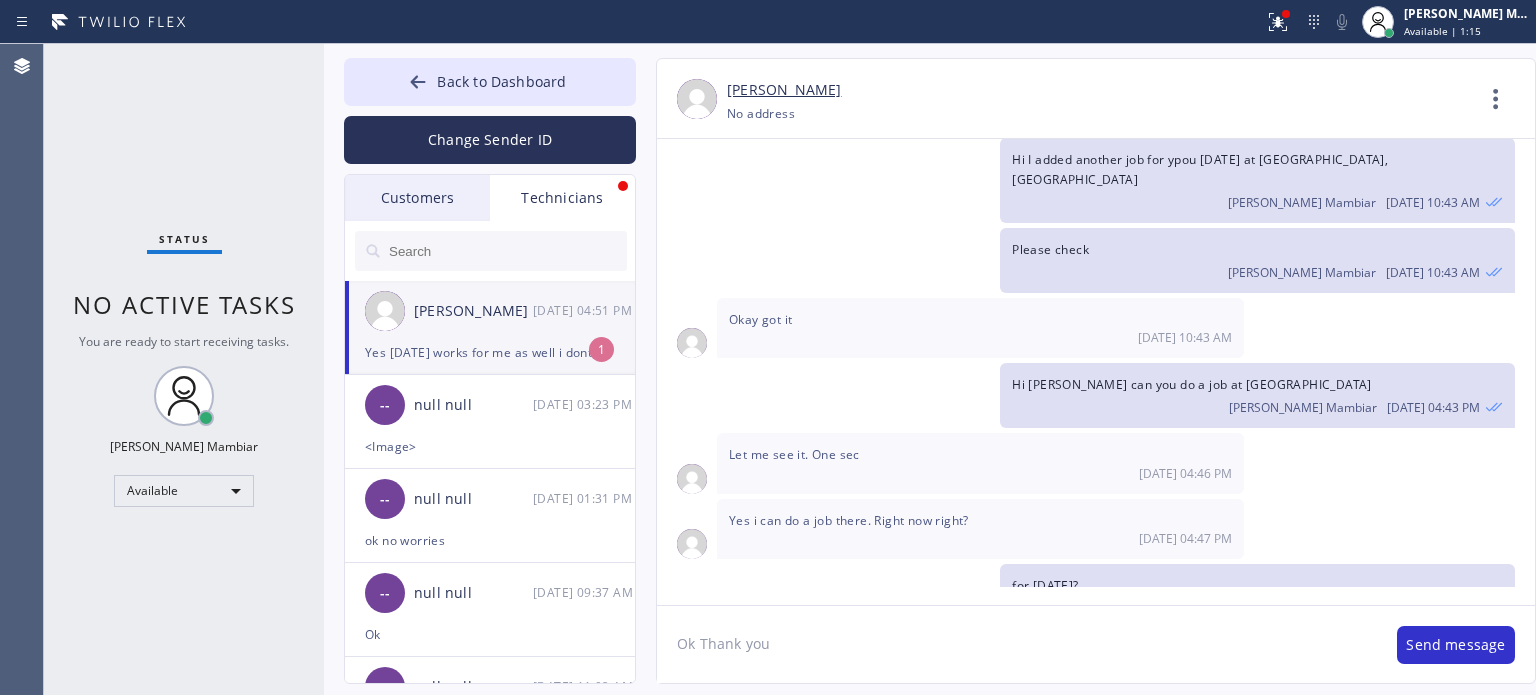 type 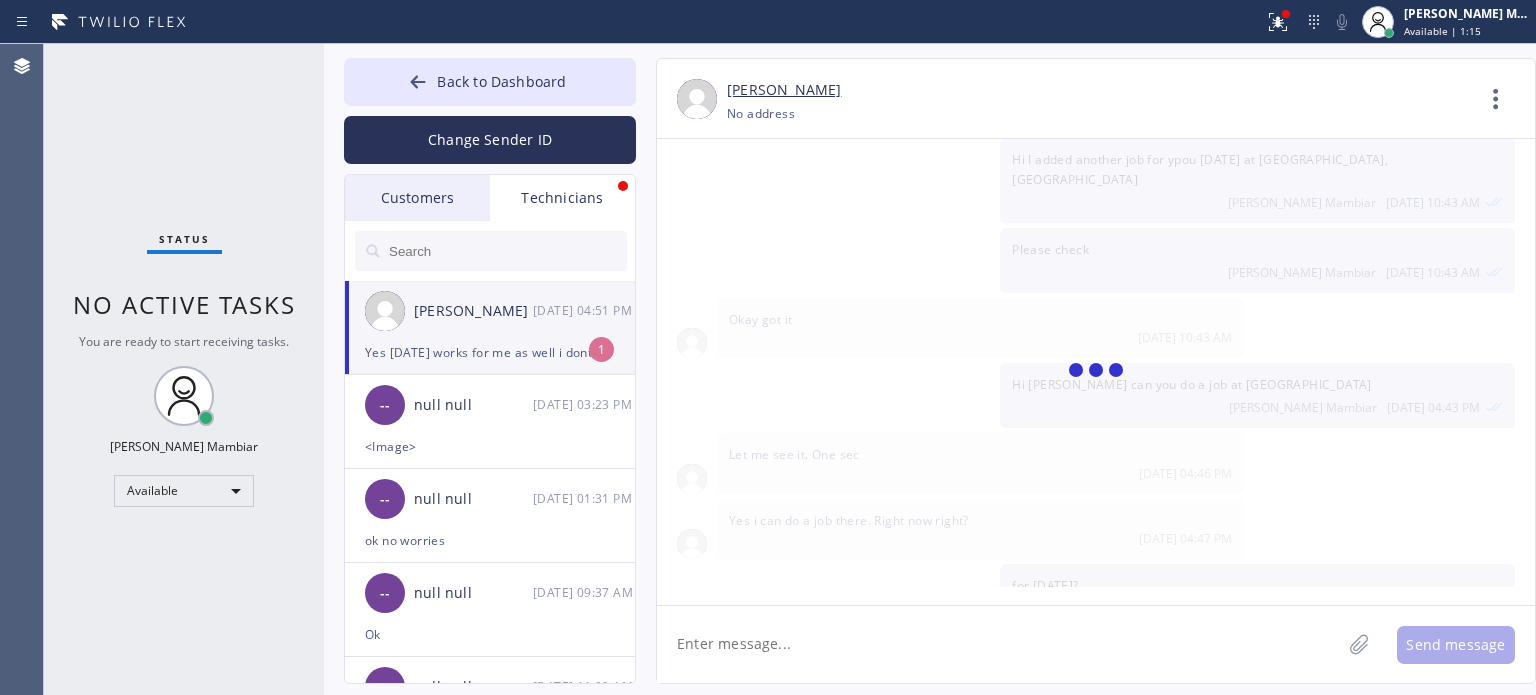scroll, scrollTop: 2211, scrollLeft: 0, axis: vertical 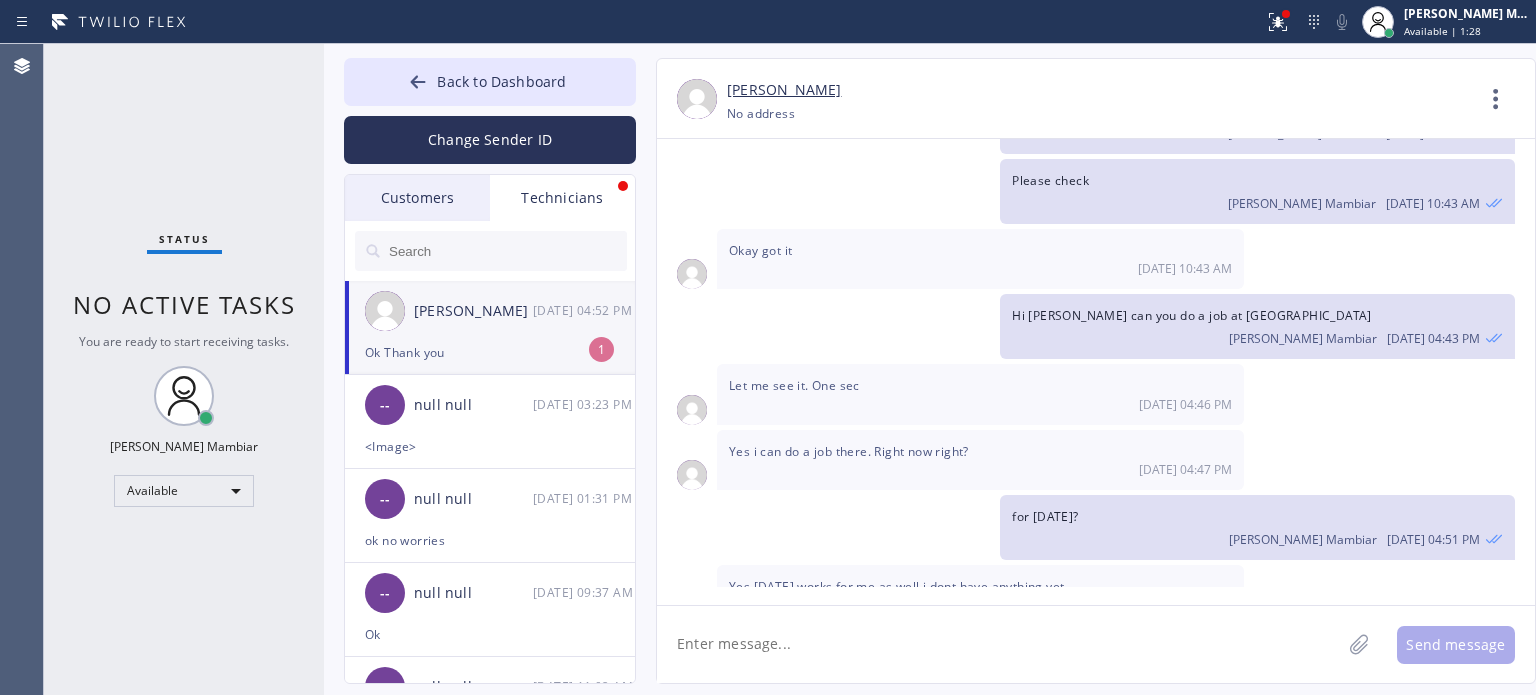drag, startPoint x: 247, startPoint y: 109, endPoint x: 252, endPoint y: 98, distance: 12.083046 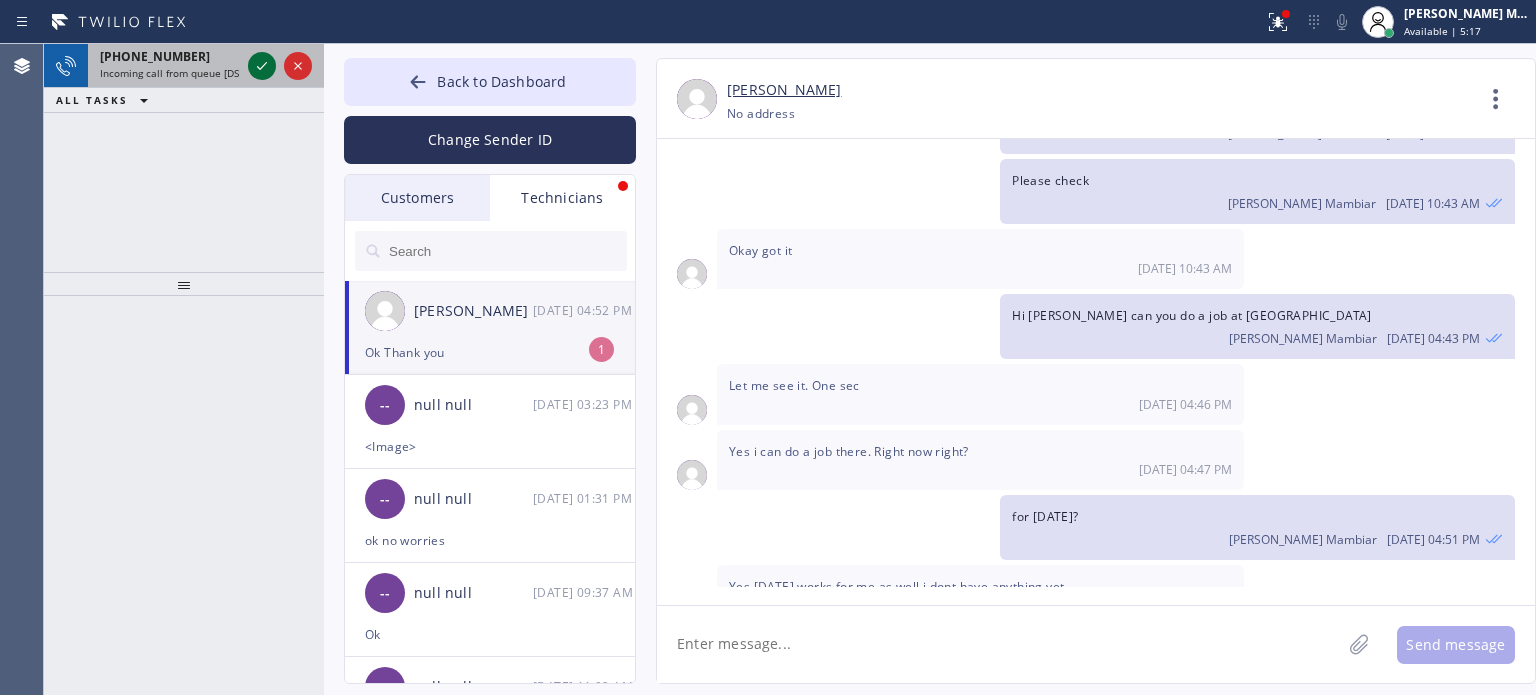 click 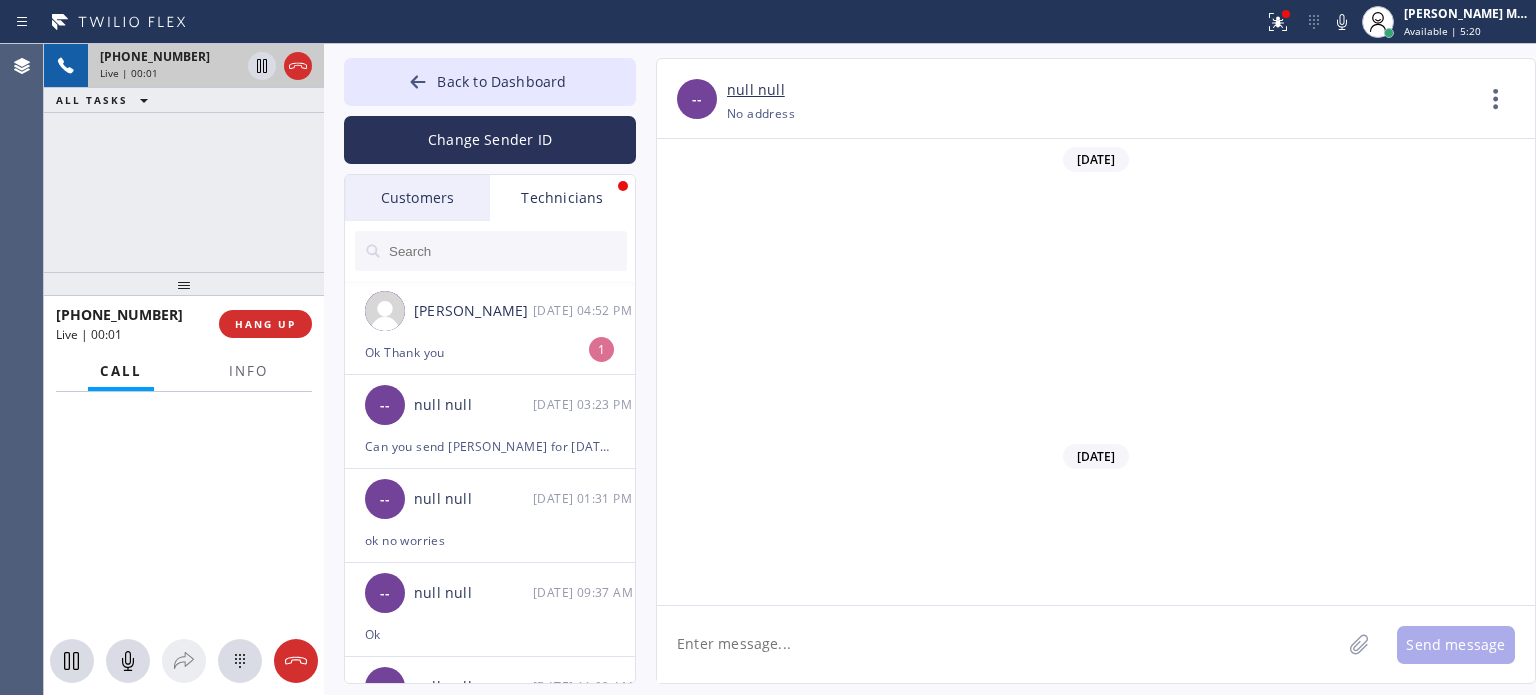 scroll, scrollTop: 3289, scrollLeft: 0, axis: vertical 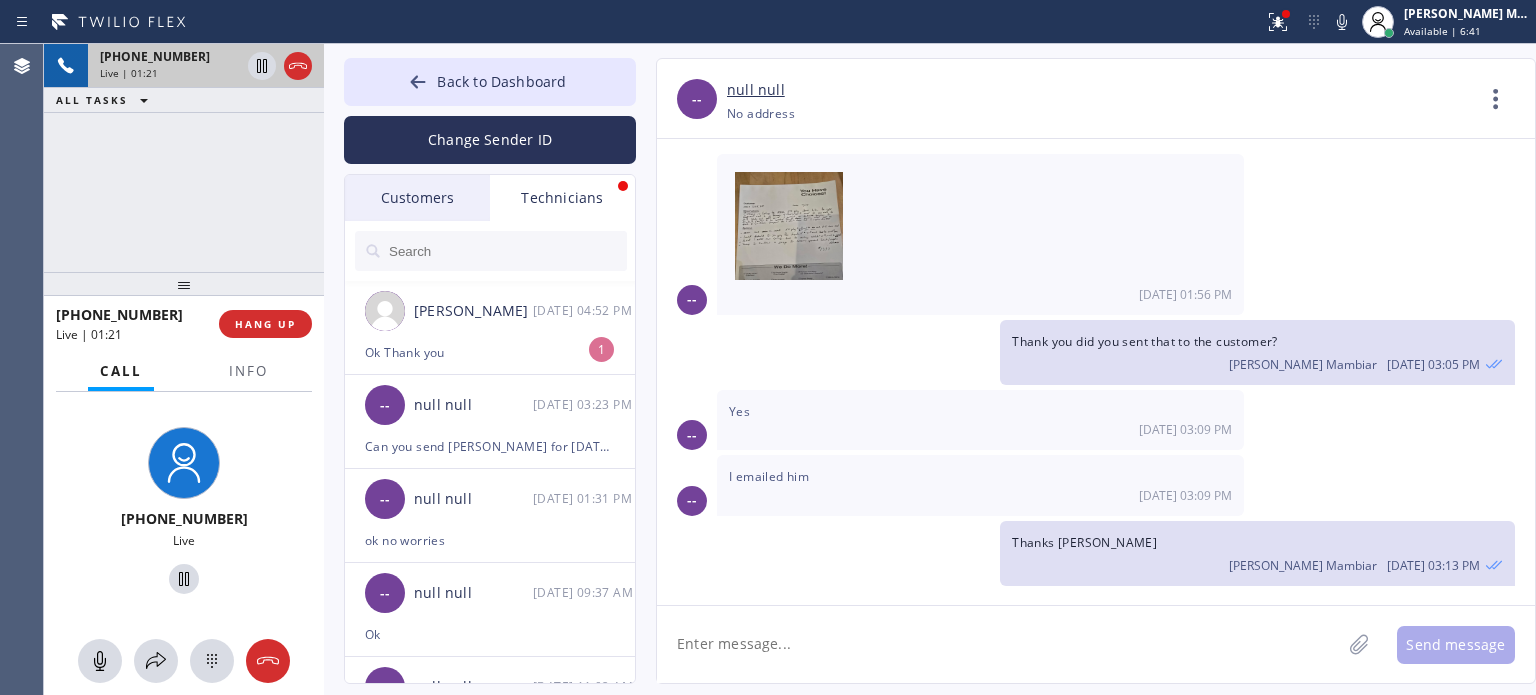 click on "Technicians" at bounding box center (562, 198) 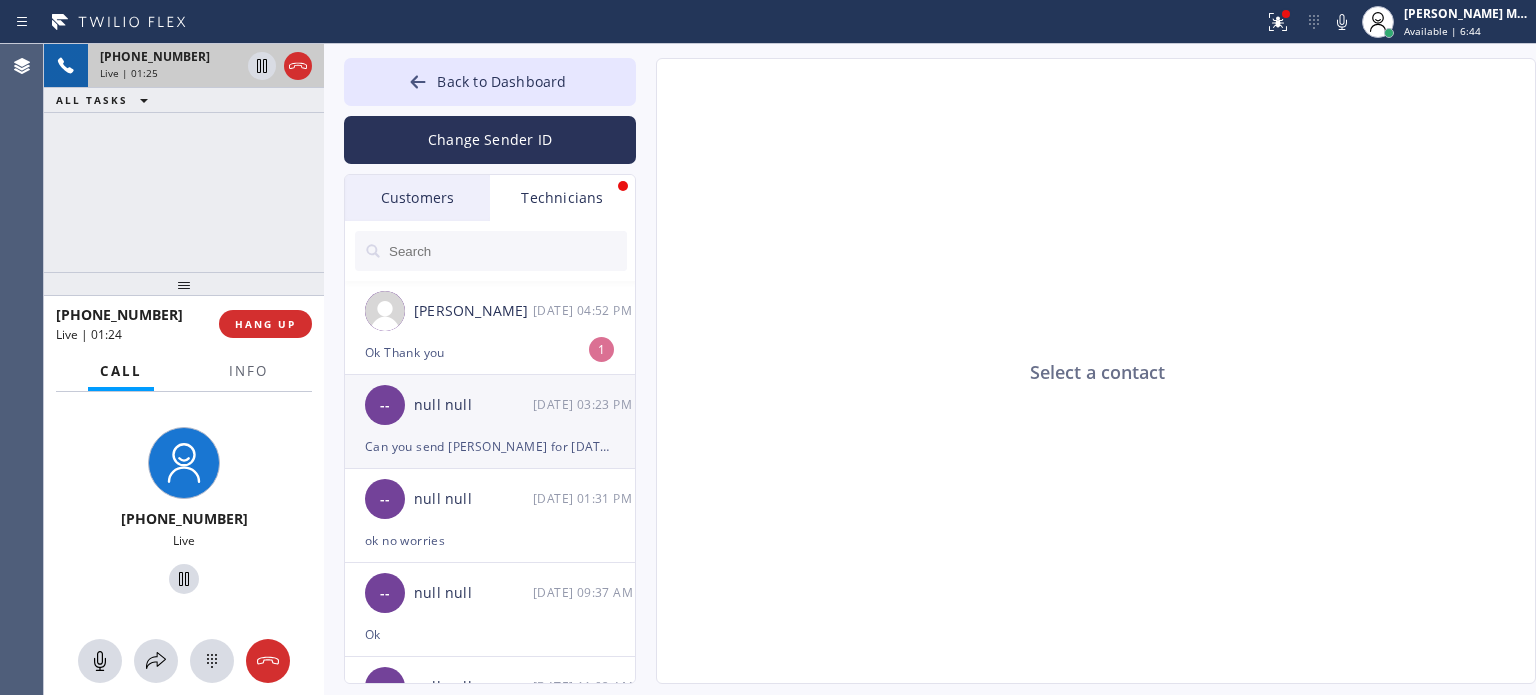 click on "-- null null [DATE] 03:23 PM Can you send [PERSON_NAME] for [DATE] proof of insurance. Im sending a estimate now. We spoke about it and she will be approving it so can you send a contract as well" 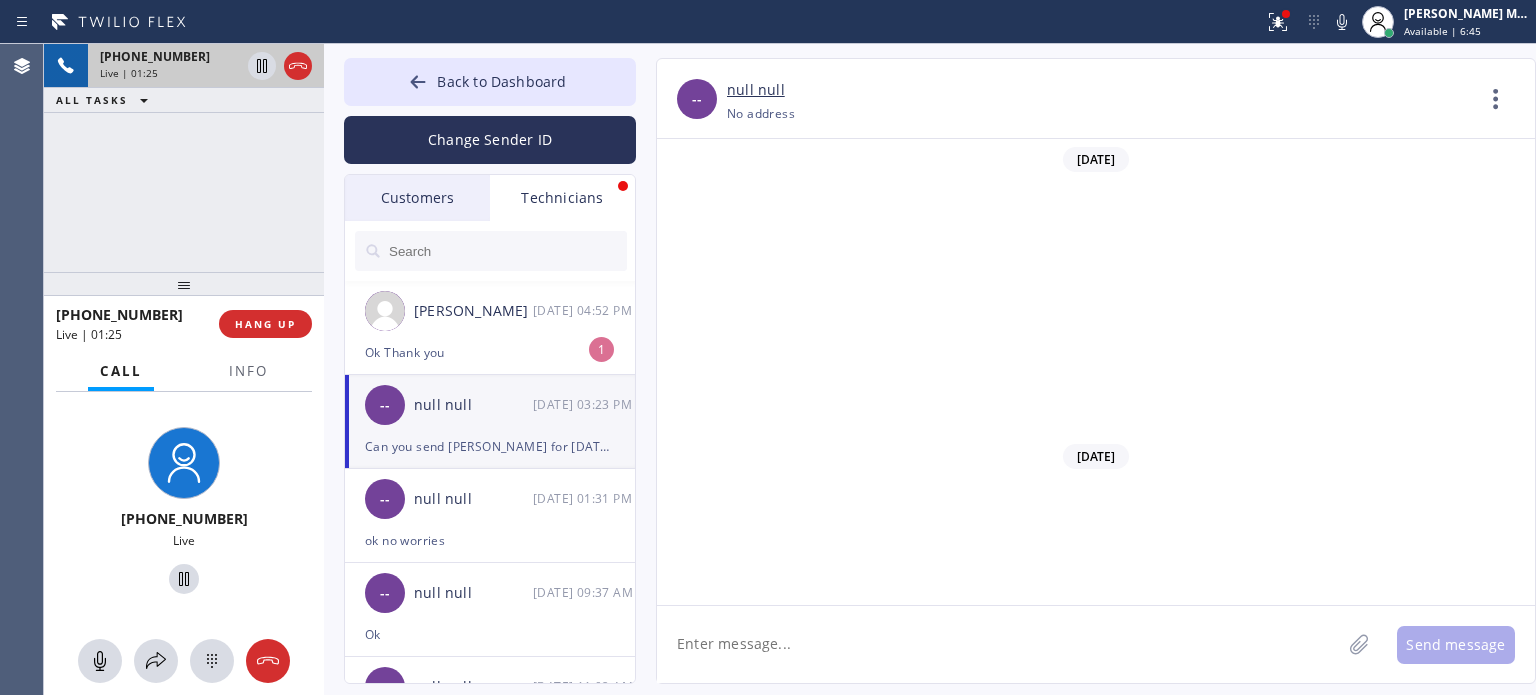 scroll, scrollTop: 3289, scrollLeft: 0, axis: vertical 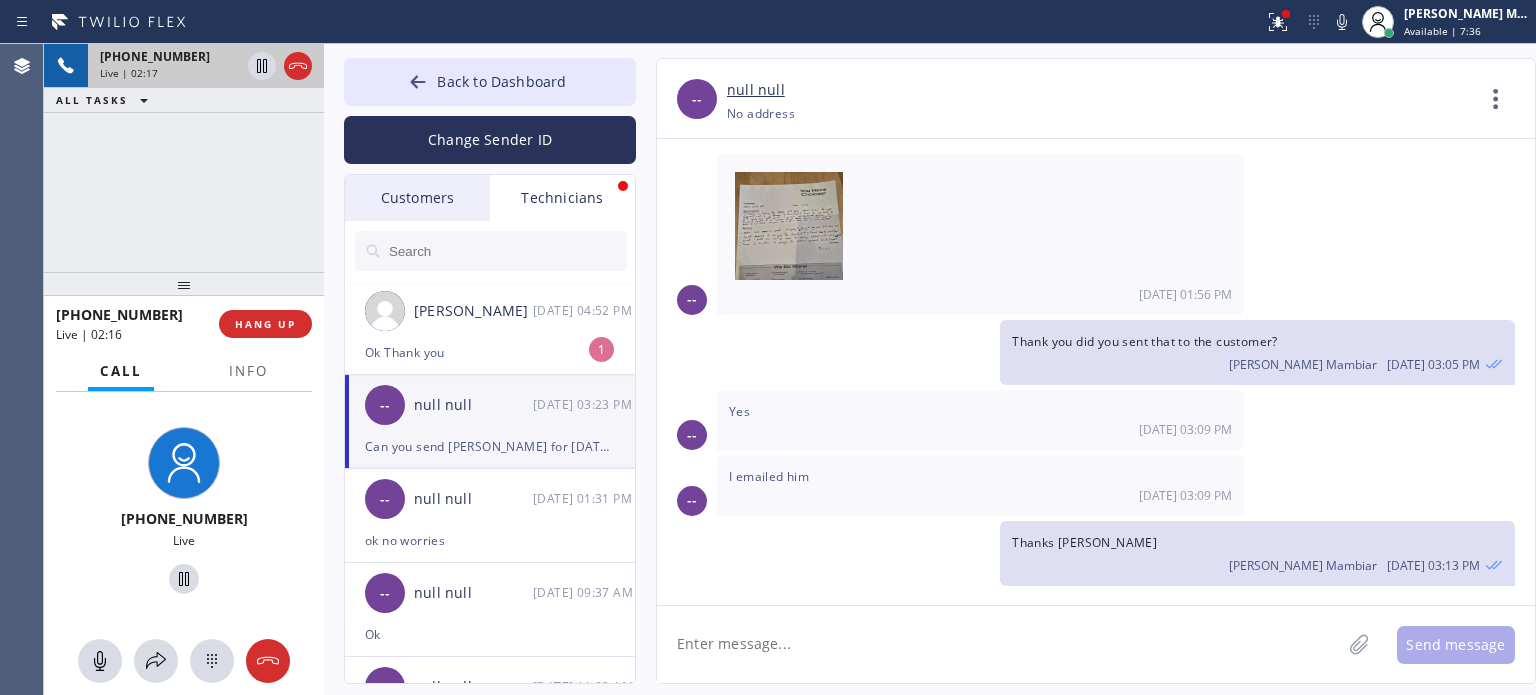drag, startPoint x: 272, startPoint y: 331, endPoint x: 283, endPoint y: 346, distance: 18.601076 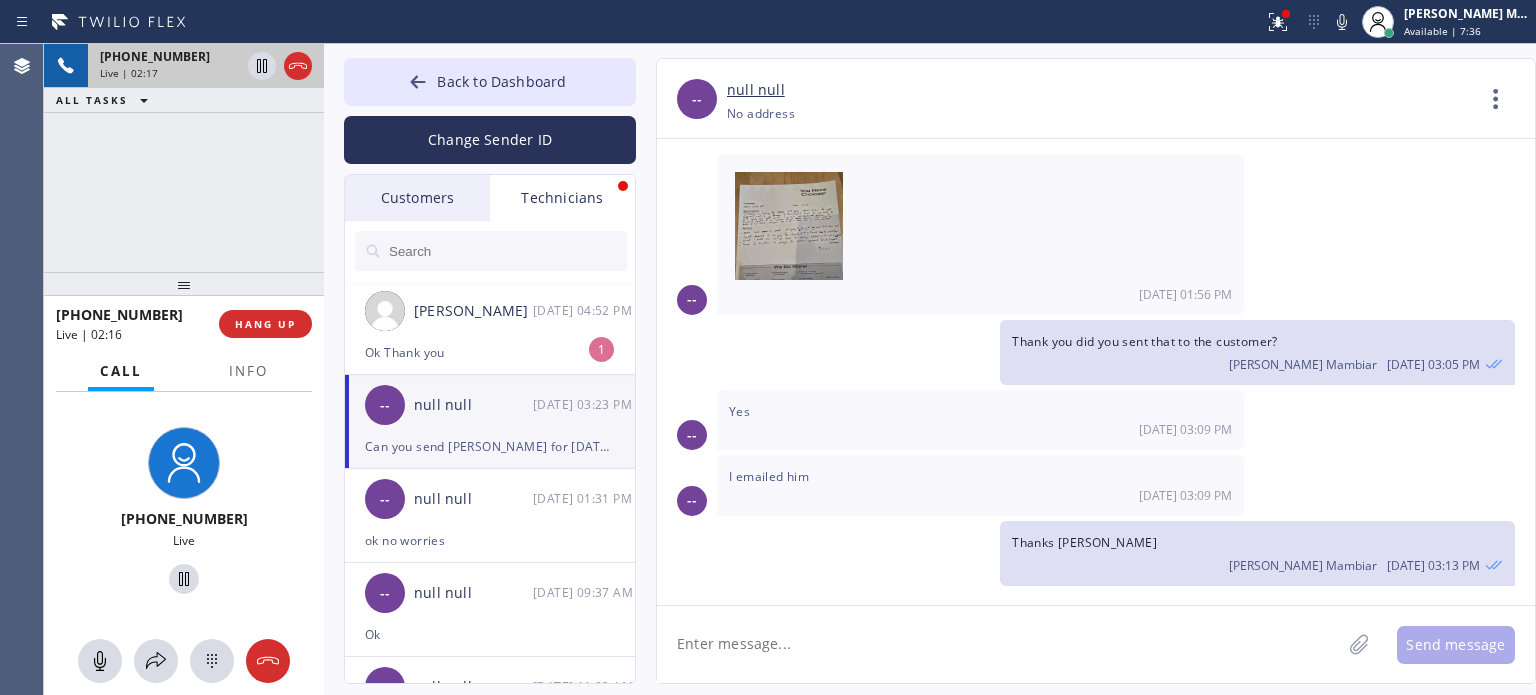 click on "HANG UP" at bounding box center (265, 324) 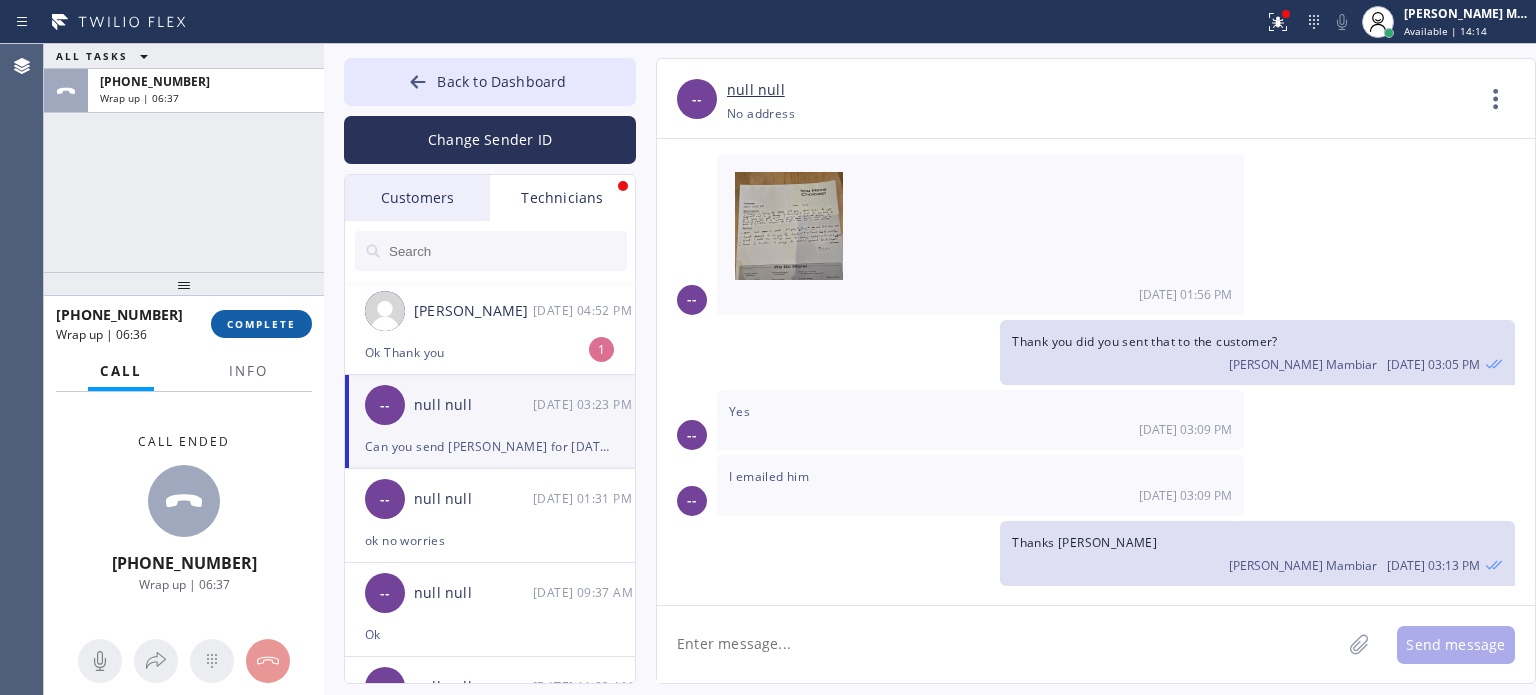 click on "COMPLETE" at bounding box center [261, 324] 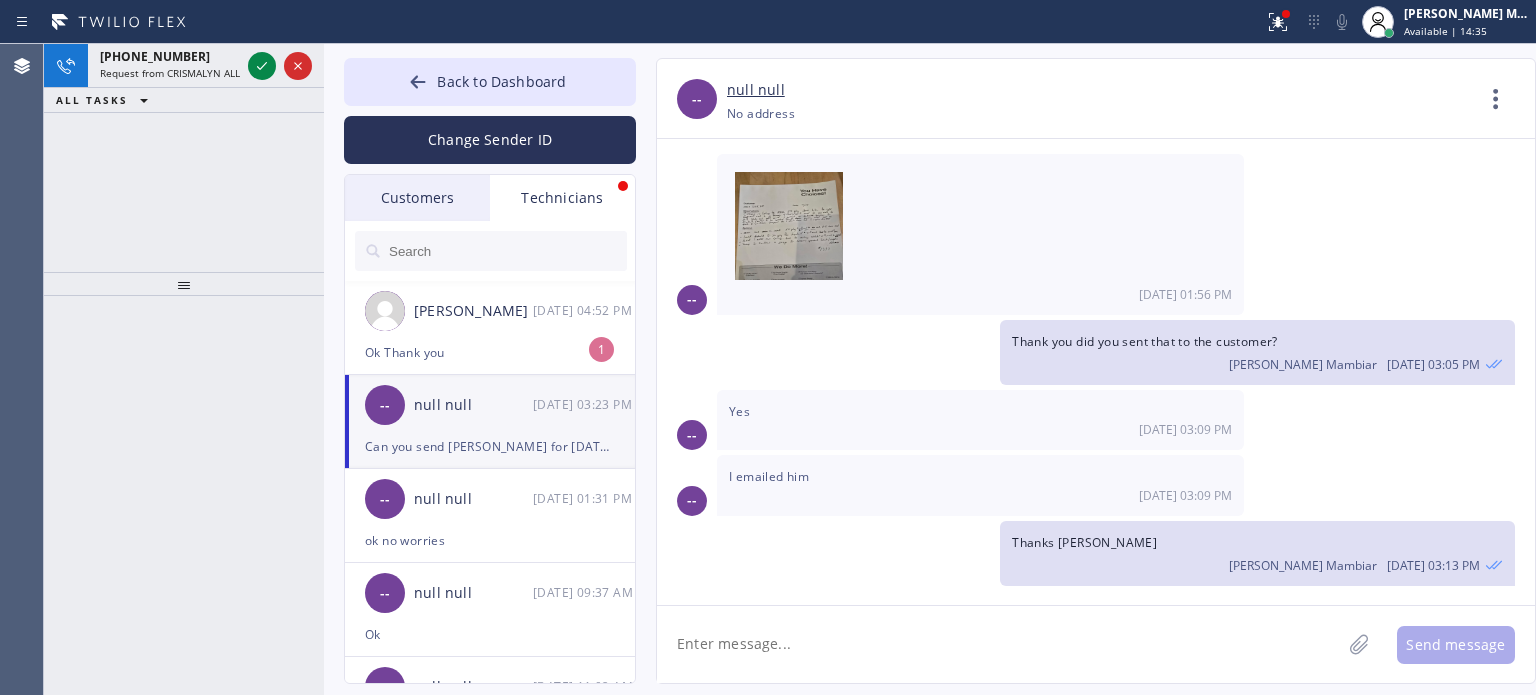 drag, startPoint x: 248, startPoint y: 54, endPoint x: 268, endPoint y: 109, distance: 58.5235 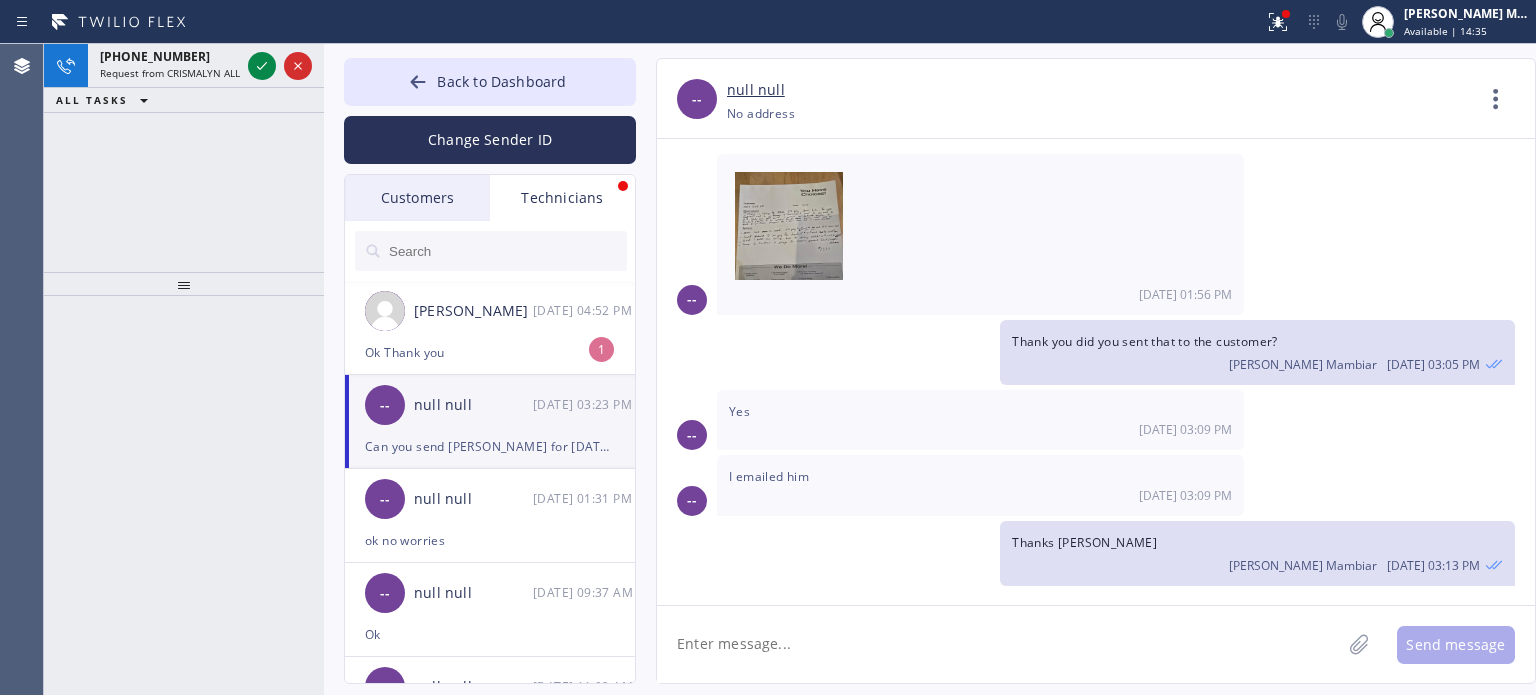 click at bounding box center (262, 66) 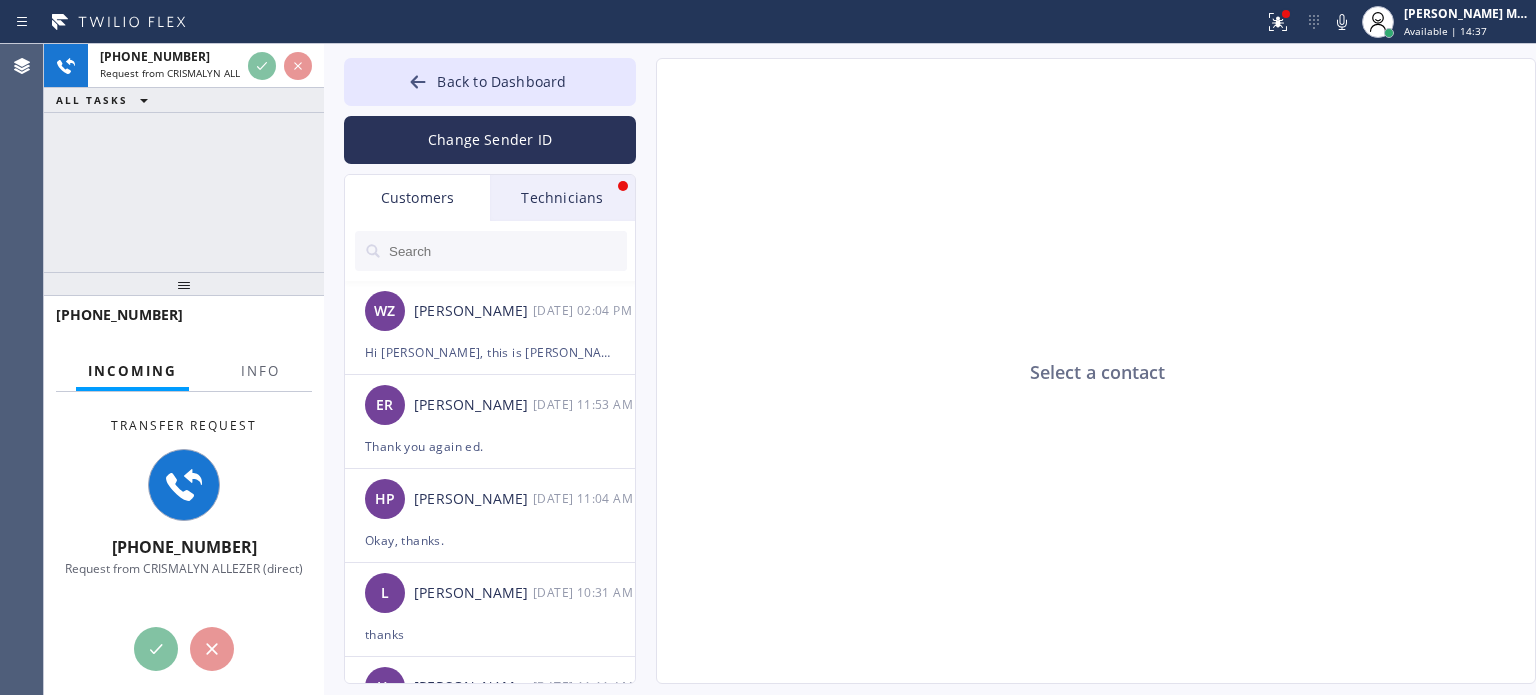 type on "[PHONE_NUMBER]" 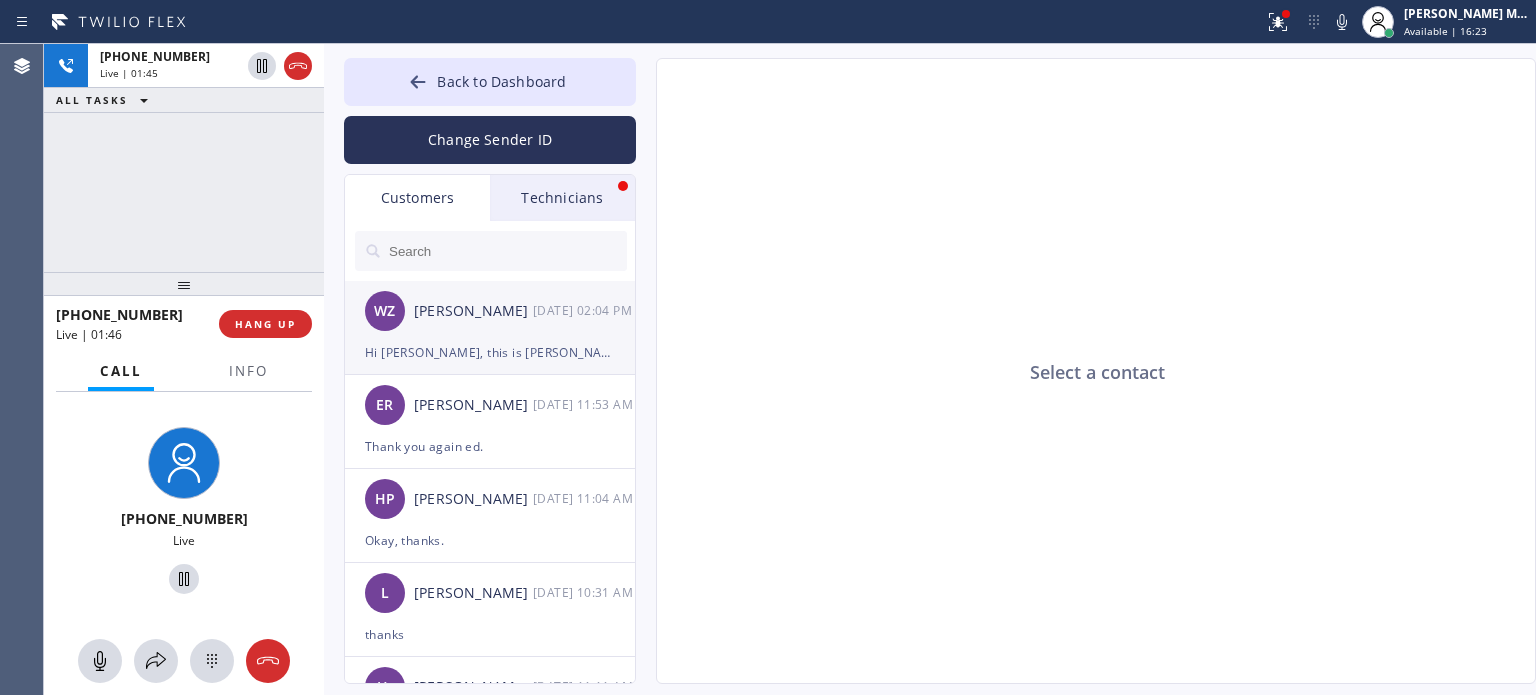 click on "Hi [PERSON_NAME], this is [PERSON_NAME] from [MEDICAL_DATA] Electrical .  We apologize for the inconvenience, but we need to reschedule your appointment. We have an avaialble technician [DATE] at 3pm to 6pm. Our technician will call 30 mins before arriving. Thanks for your understanding." at bounding box center (490, 352) 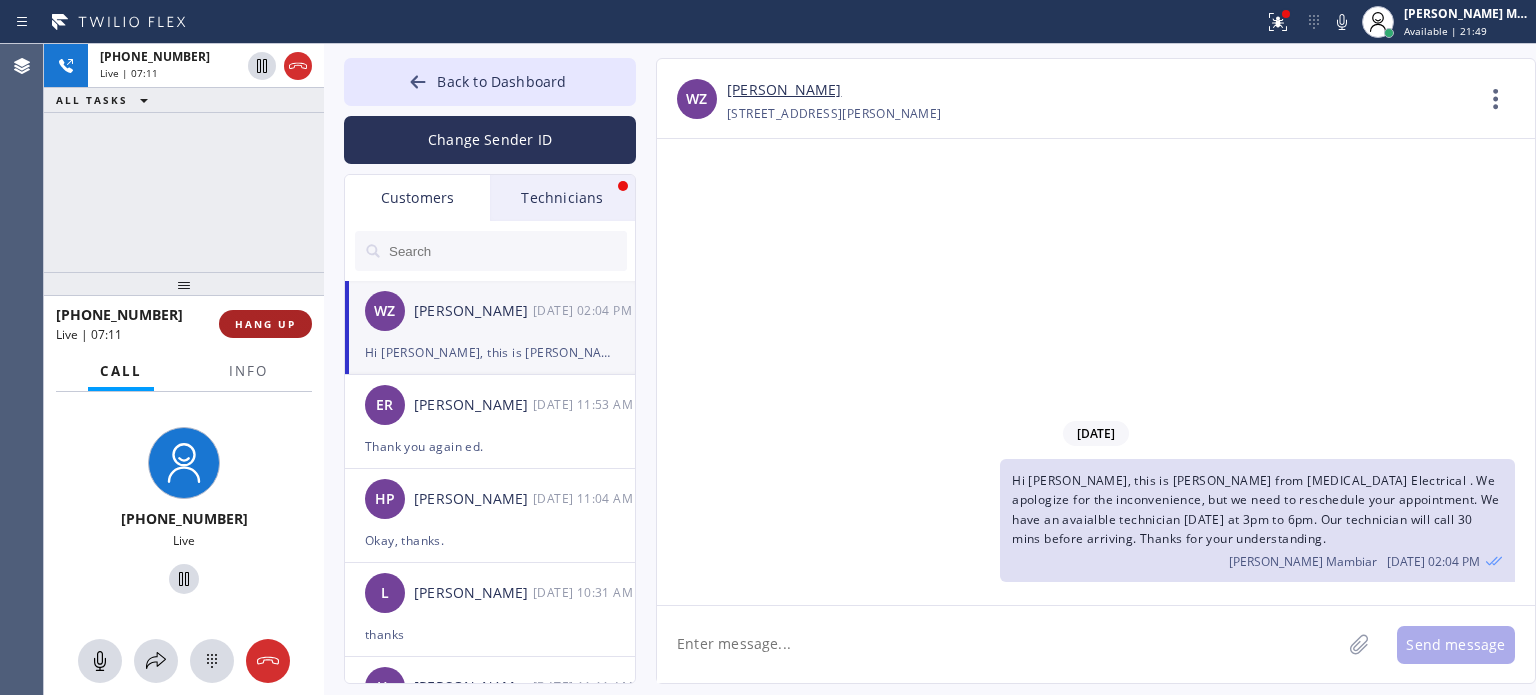 click on "HANG UP" at bounding box center (265, 324) 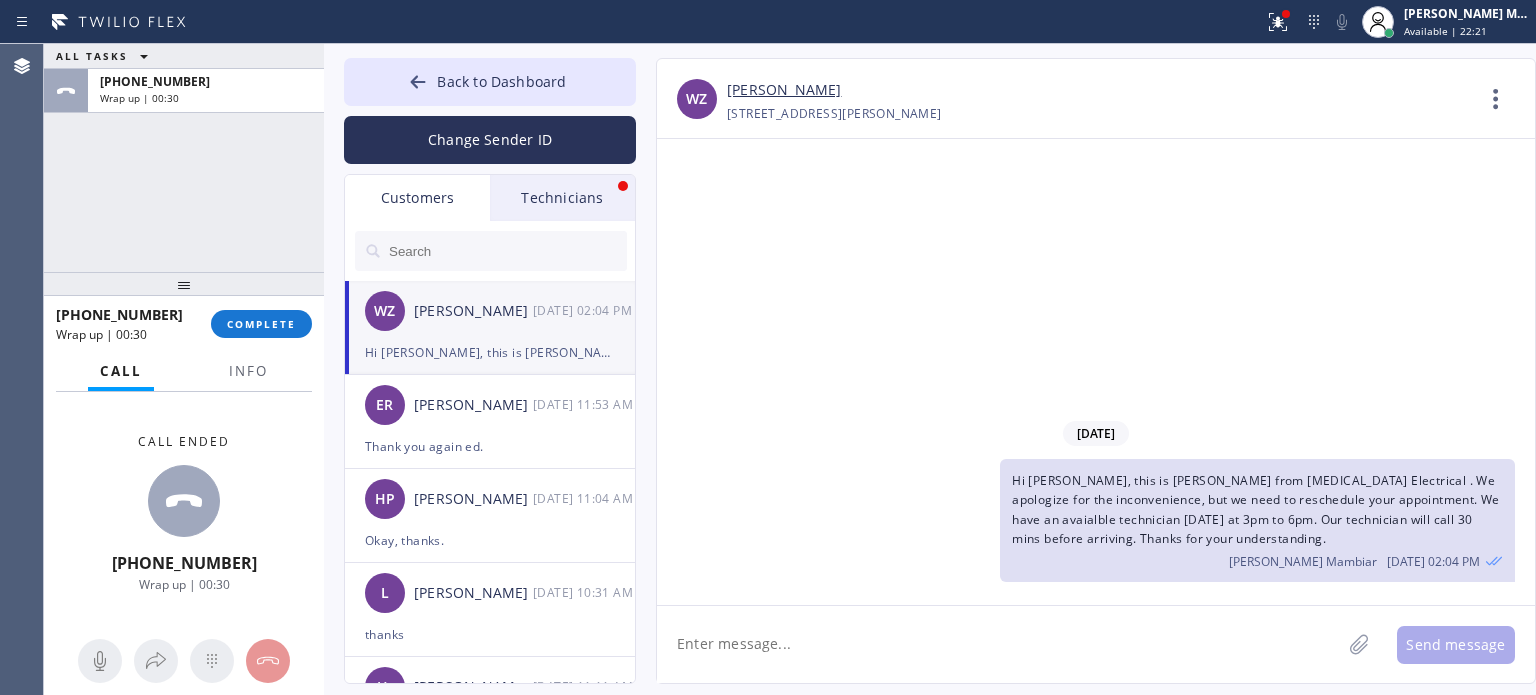 click on "[PERSON_NAME] [PHONE_NUMBER] Choose phone number [PHONE_NUMBER] [STREET_ADDRESS][PERSON_NAME] Contact Full Information Call to Customer" at bounding box center [1096, 99] 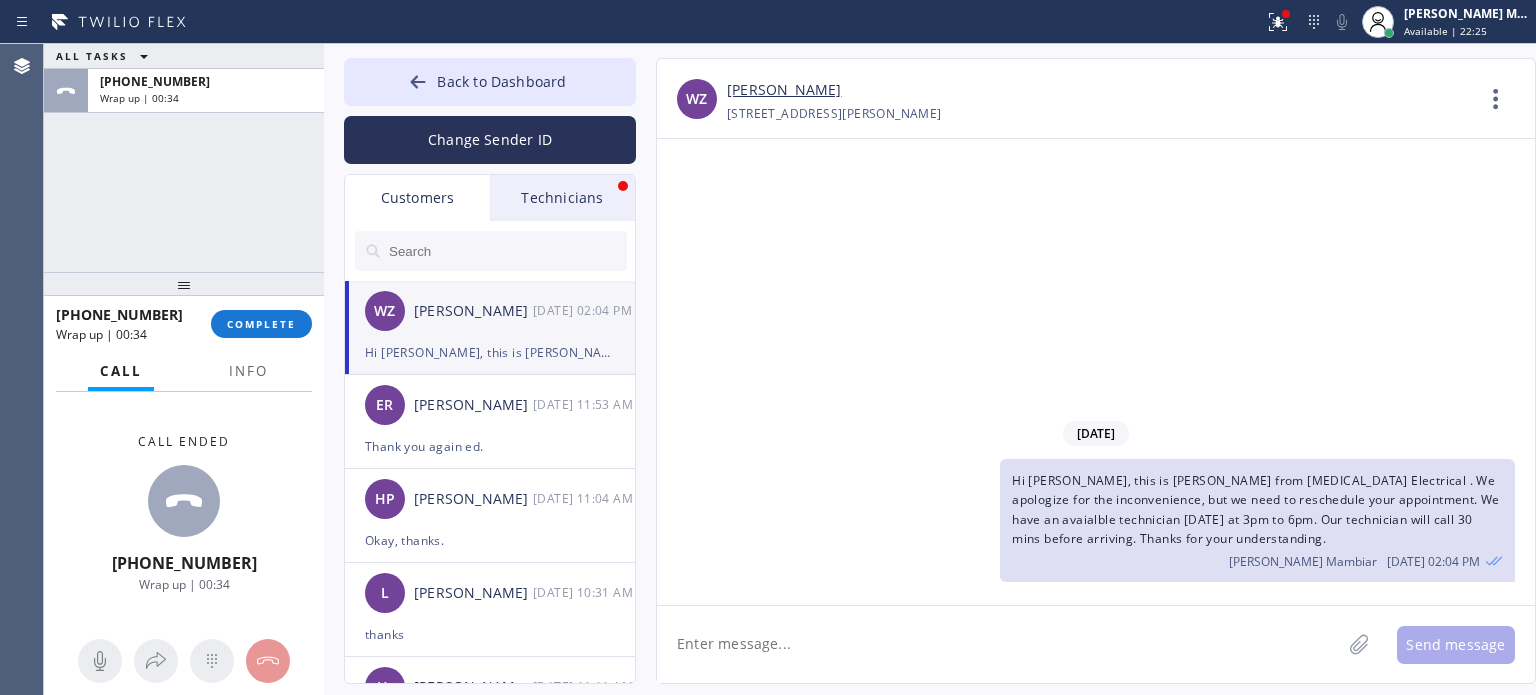 click on "Technicians" at bounding box center [562, 198] 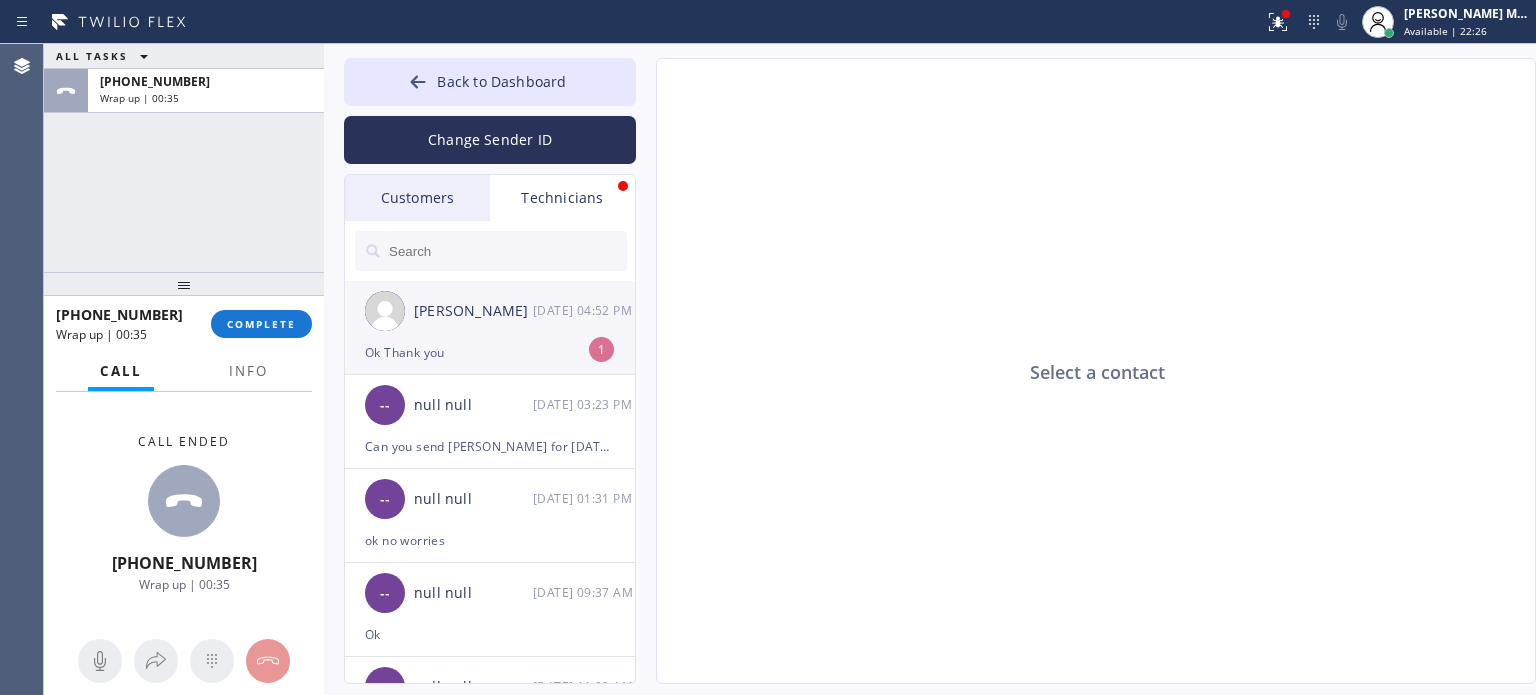 click on "[PERSON_NAME] [DATE] 04:52 PM Ok Thank you  1" 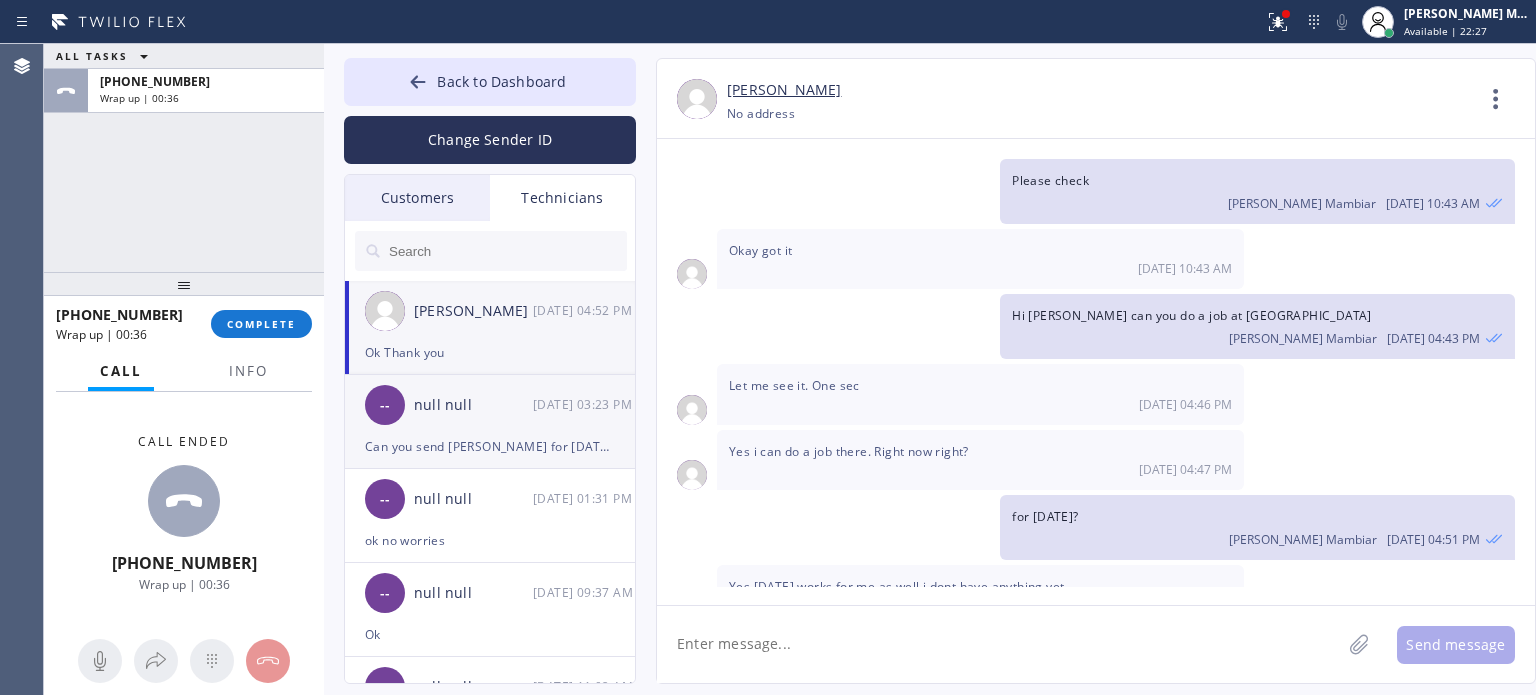 click on "-- null null [DATE] 03:23 PM" at bounding box center [491, 405] 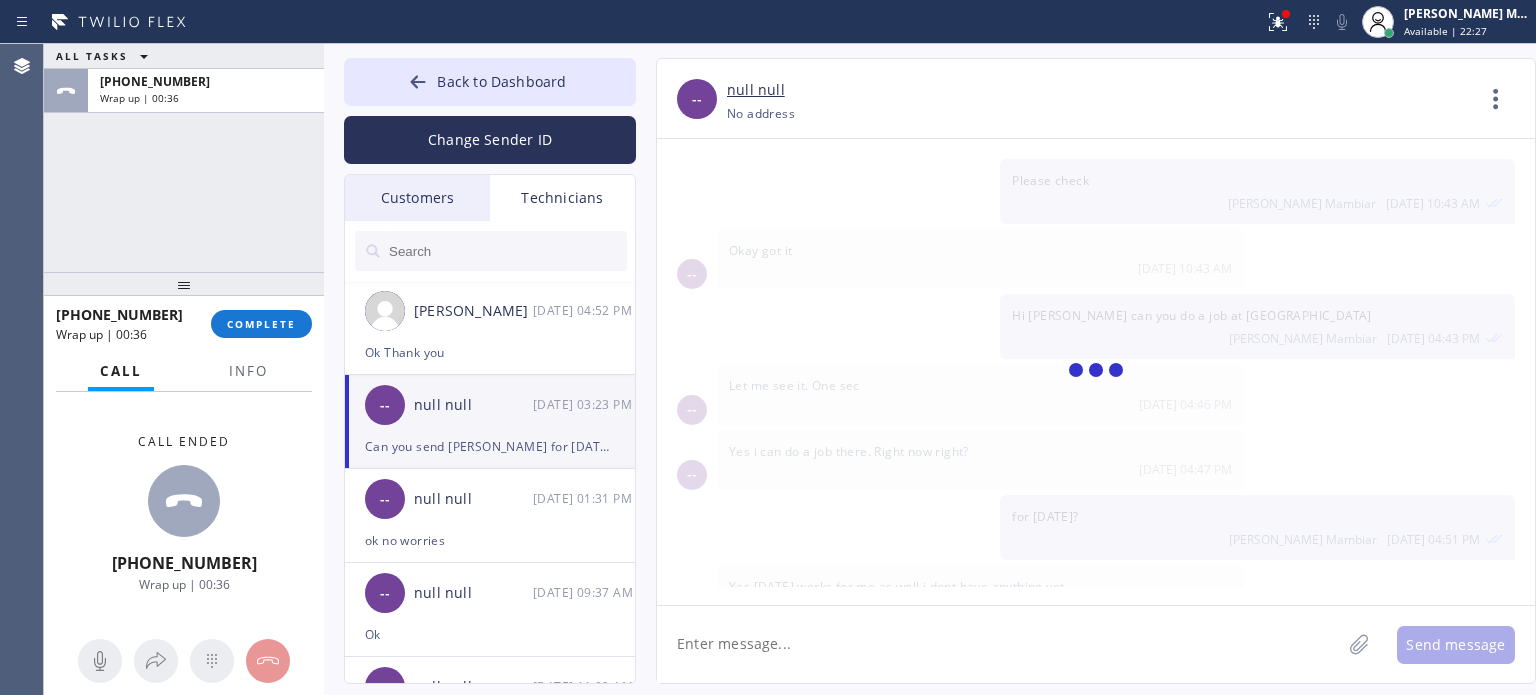 scroll, scrollTop: 3289, scrollLeft: 0, axis: vertical 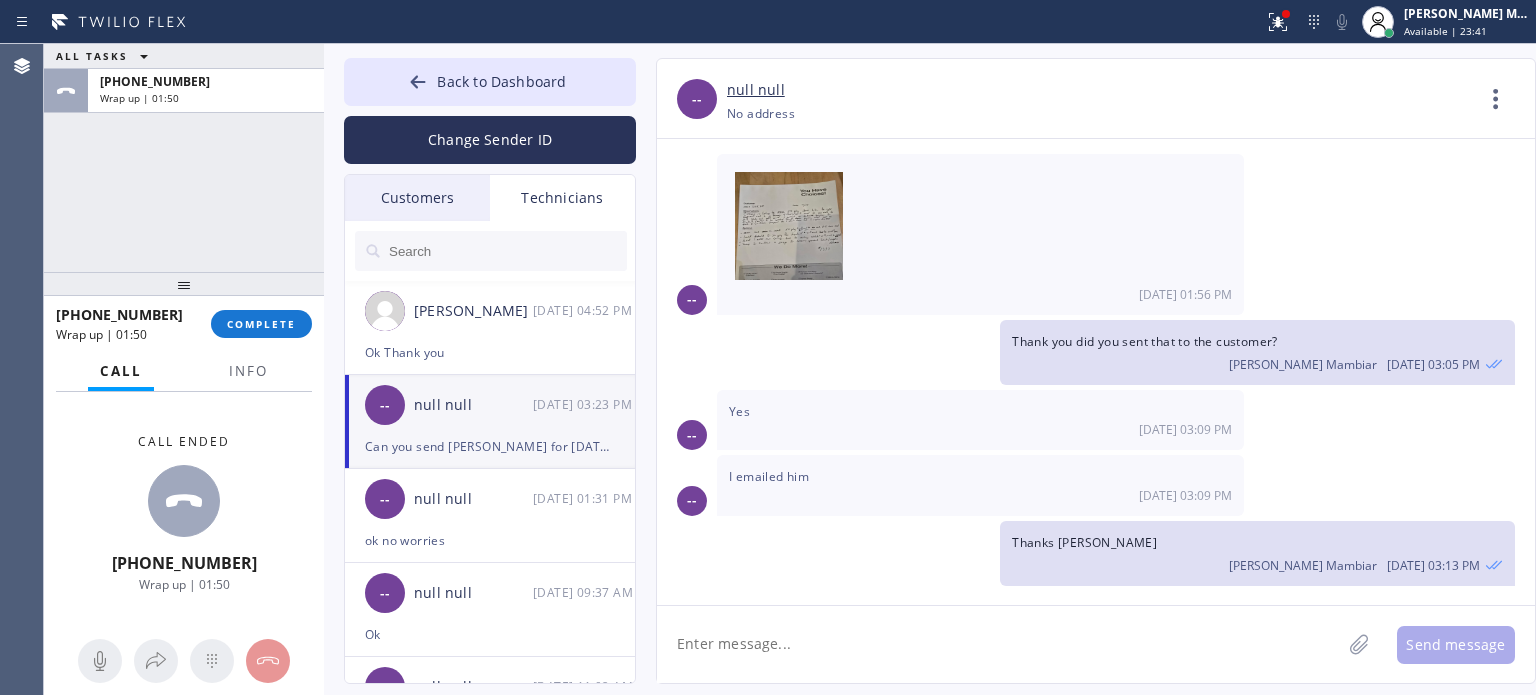click on "Call ended [PHONE_NUMBER] Wrap up | 01:50" at bounding box center (184, 514) 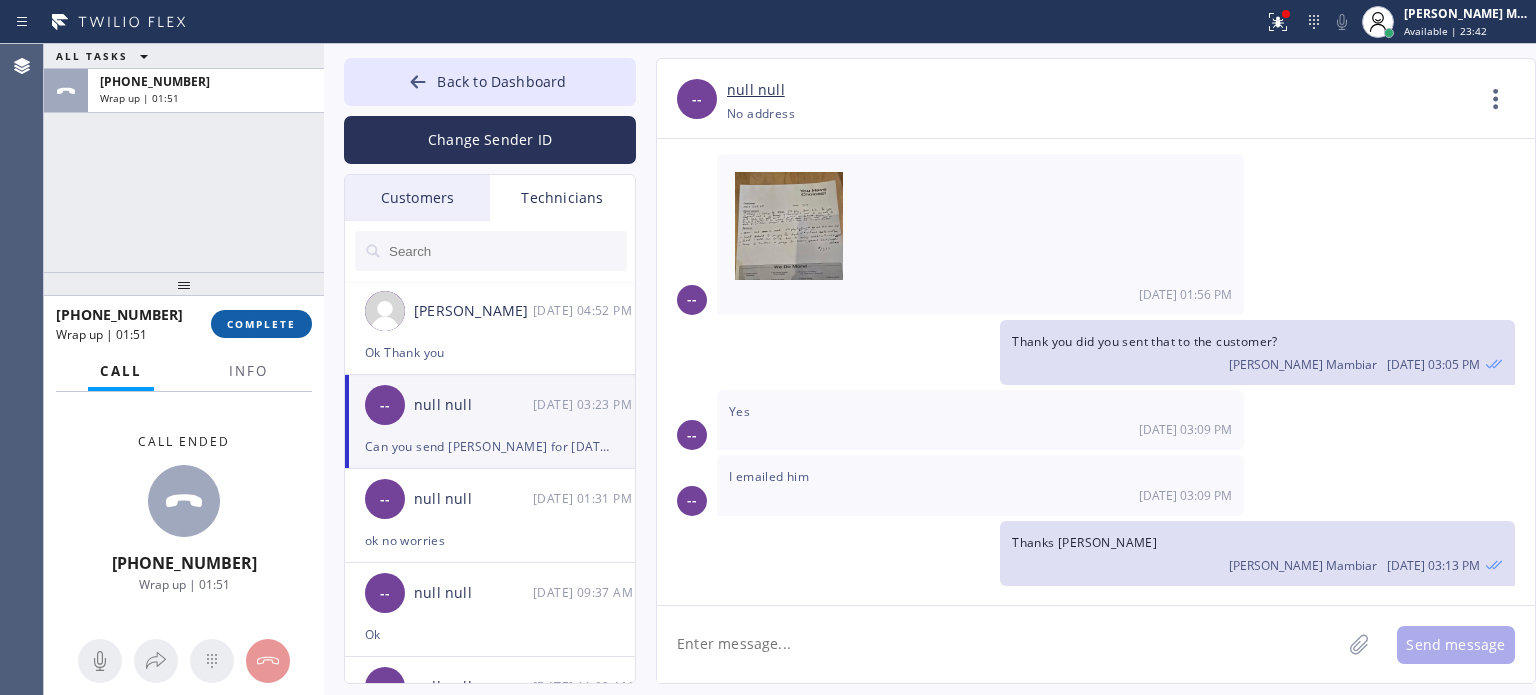 click on "COMPLETE" at bounding box center (261, 324) 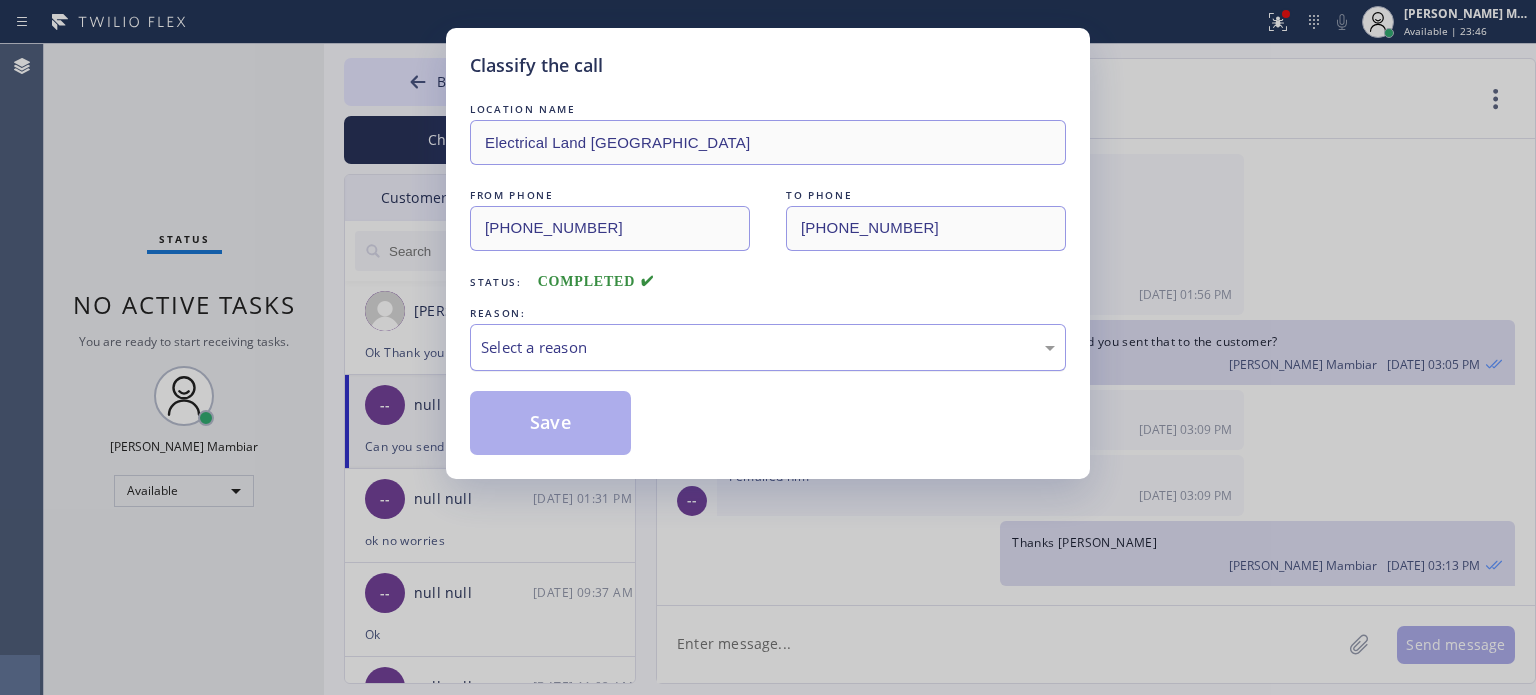 click on "Select a reason" at bounding box center (768, 347) 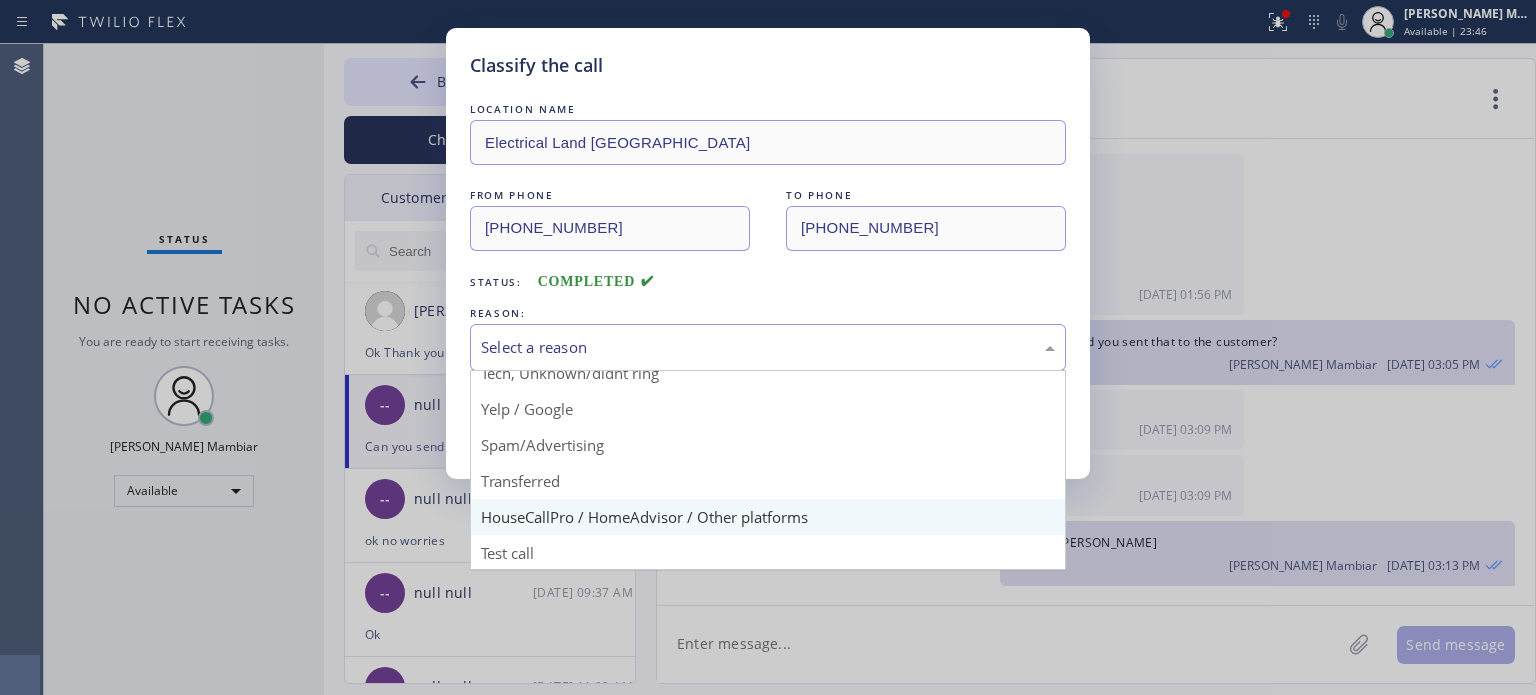 scroll, scrollTop: 125, scrollLeft: 0, axis: vertical 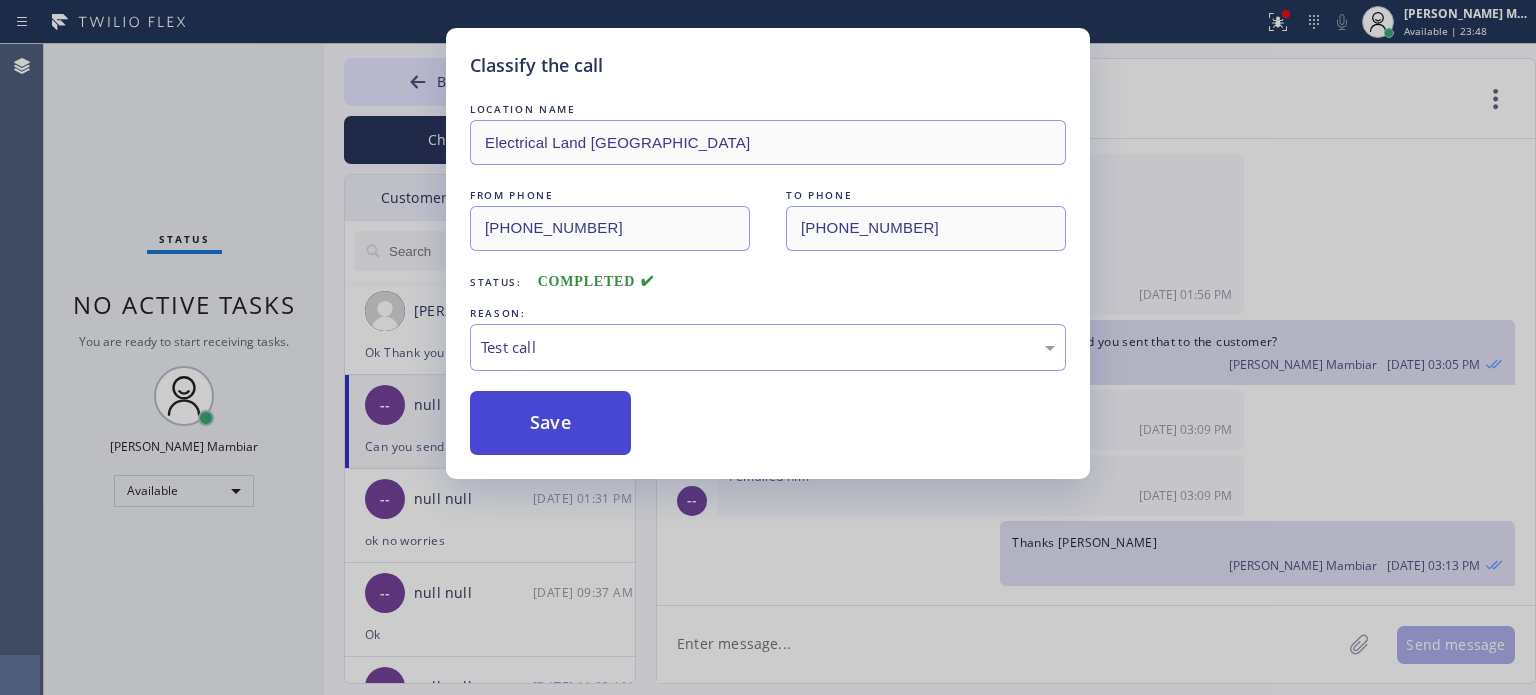 click on "Save" at bounding box center (550, 423) 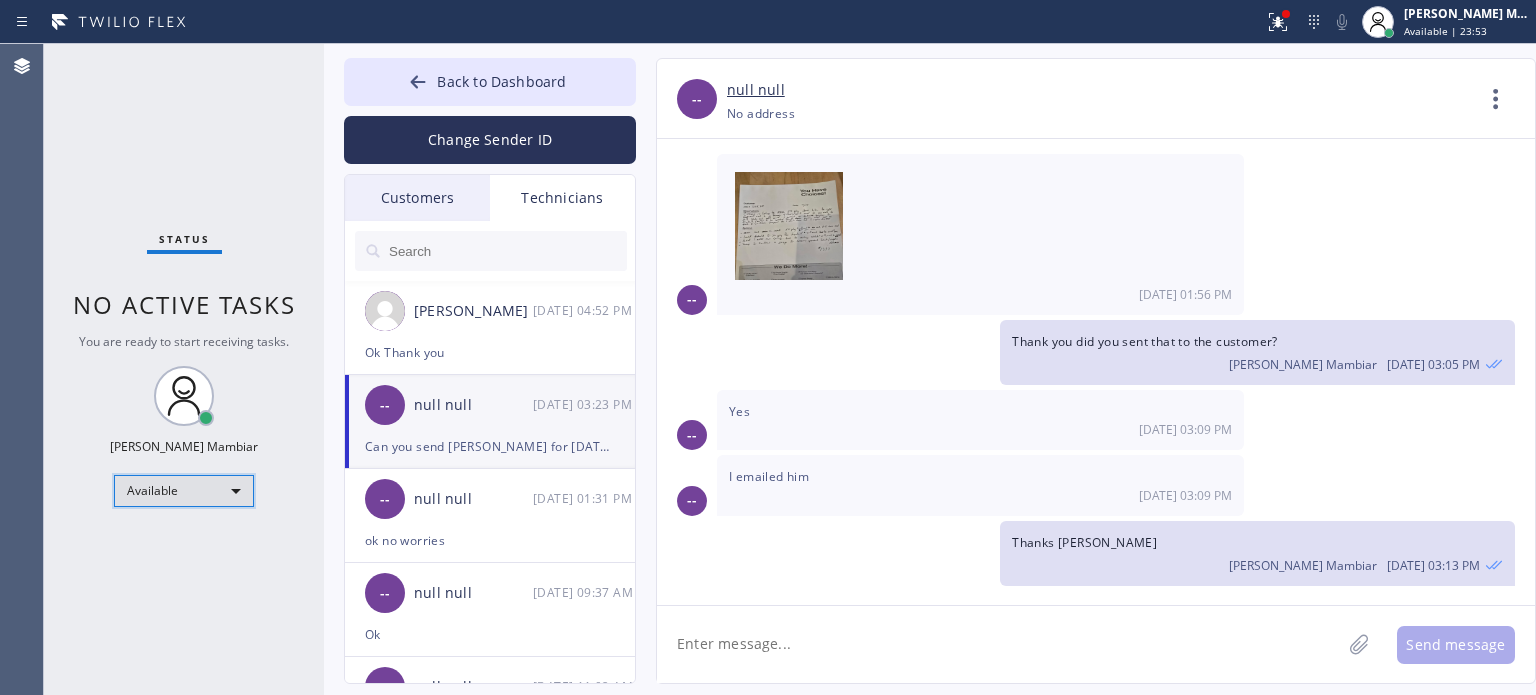 click on "Available" at bounding box center (184, 491) 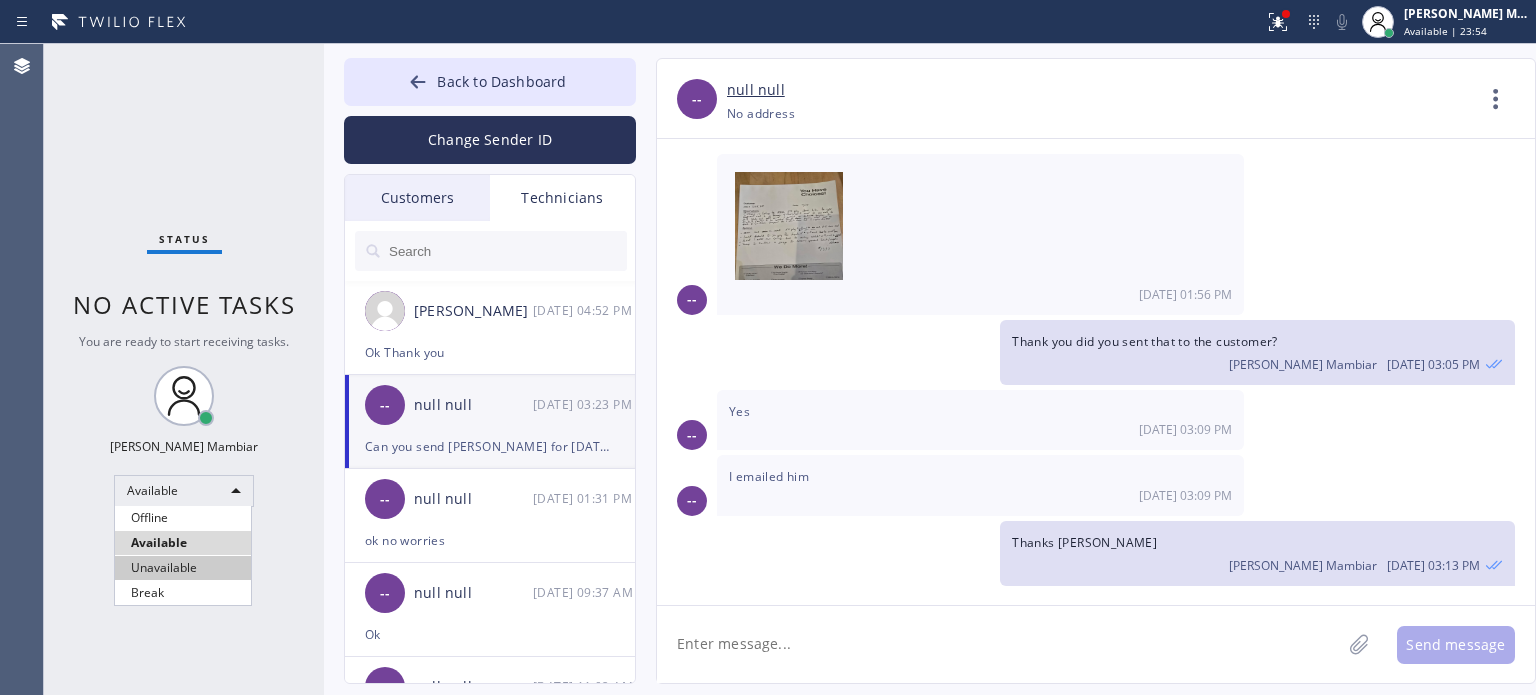 click on "Unavailable" at bounding box center [183, 568] 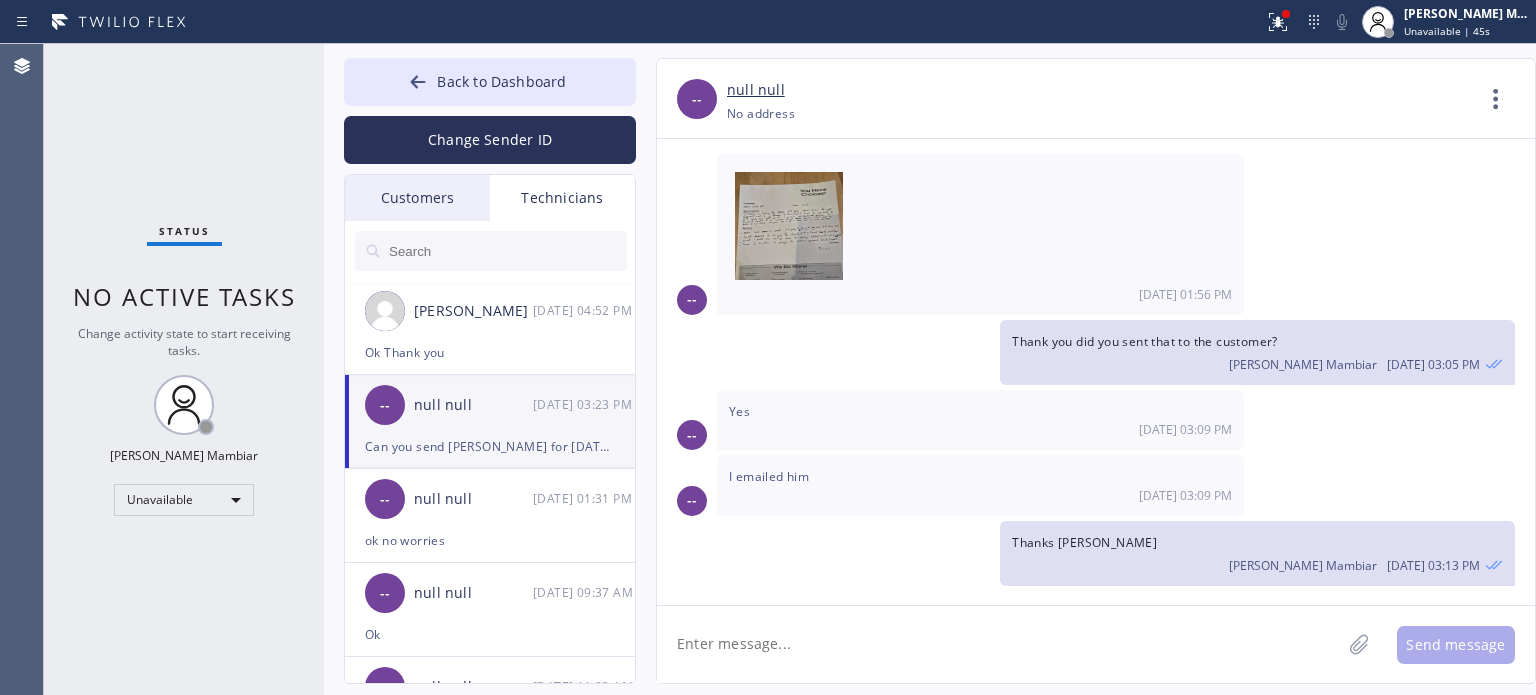 click on "-- Can you send [PERSON_NAME] for [DATE] proof of insurance. Im sending a estimate now. We spoke about it and she will be approving it so can you send a contract as well [DATE] 03:23 PM" at bounding box center (1096, 640) 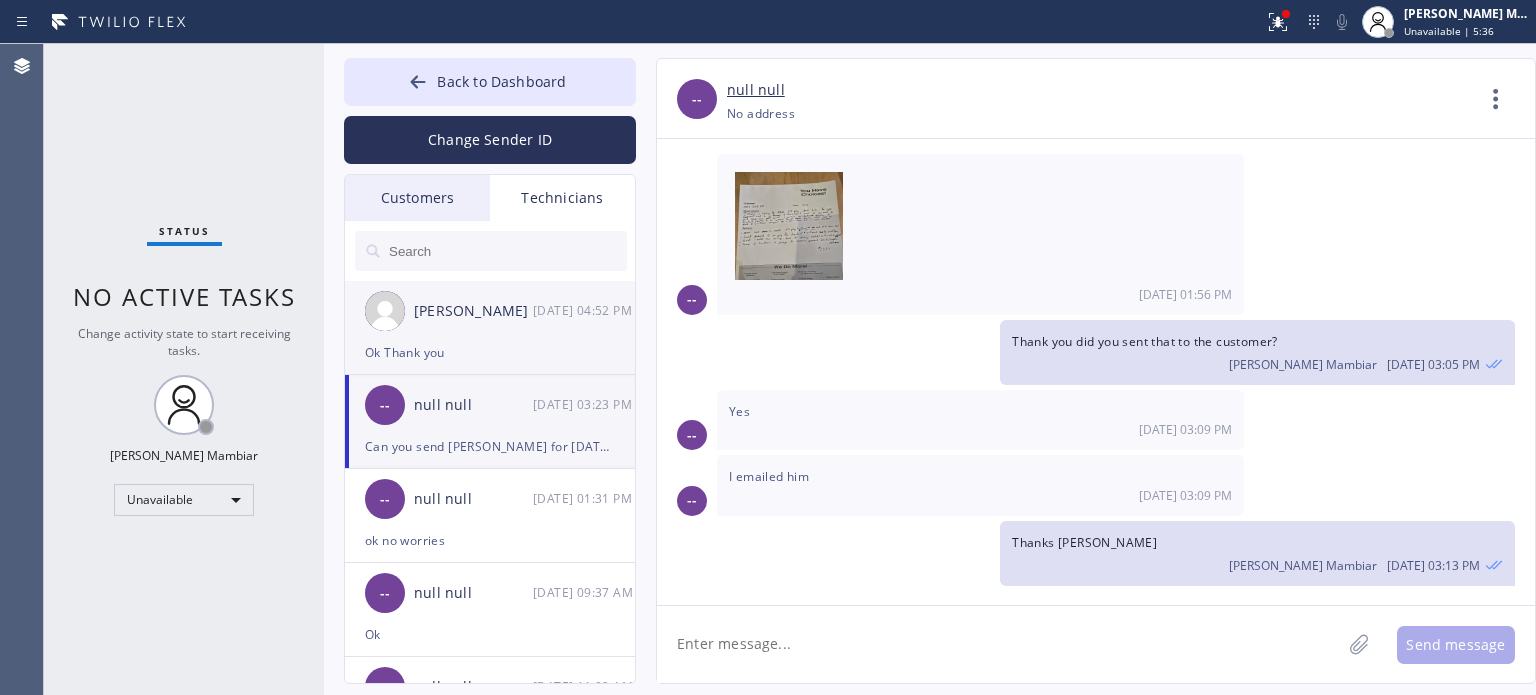 click at bounding box center (385, 311) 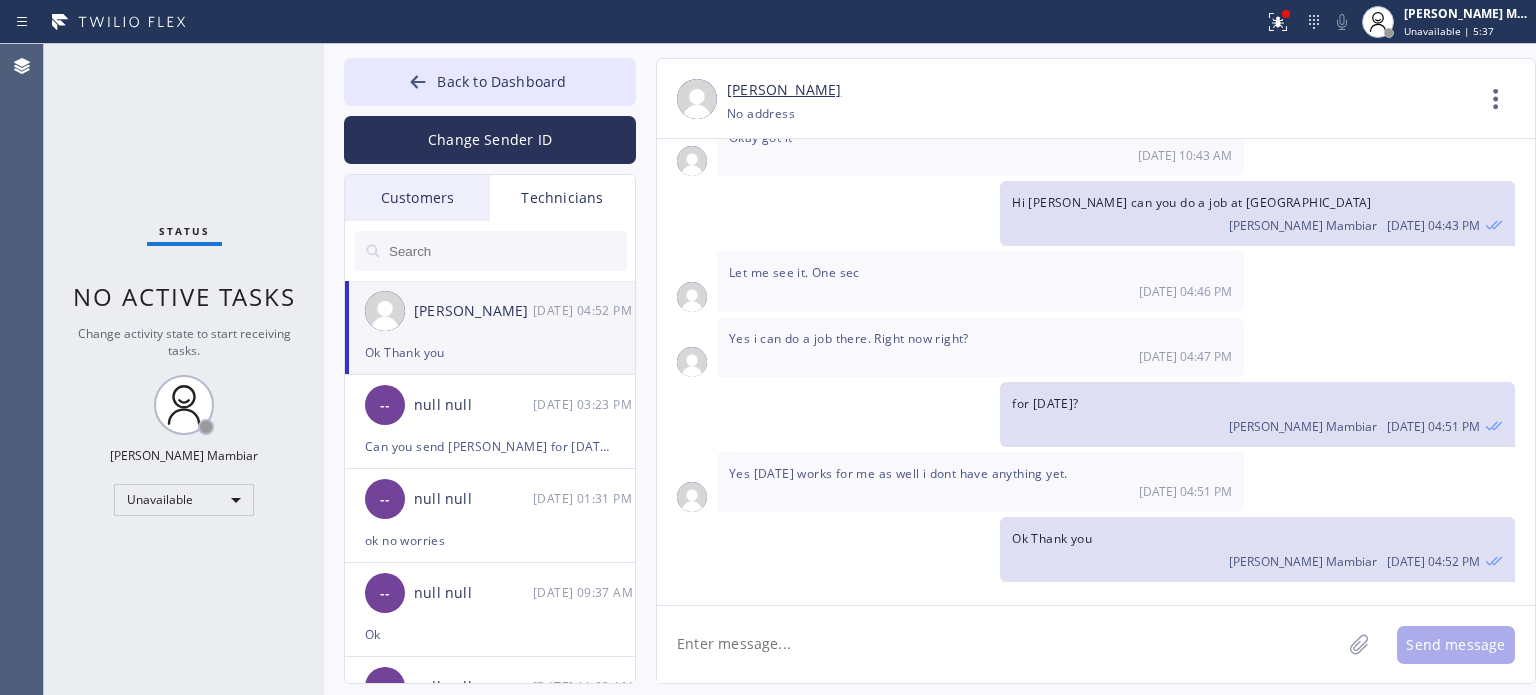 scroll, scrollTop: 2211, scrollLeft: 0, axis: vertical 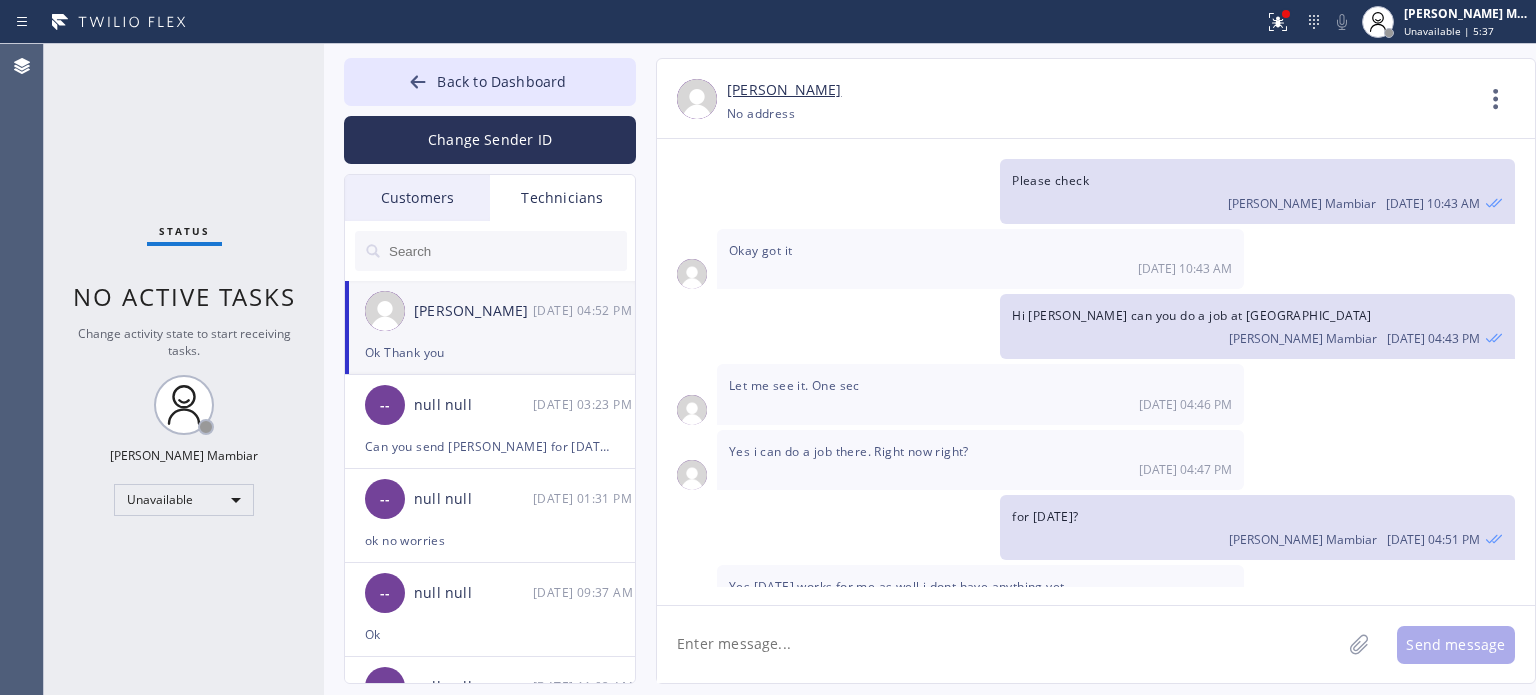click 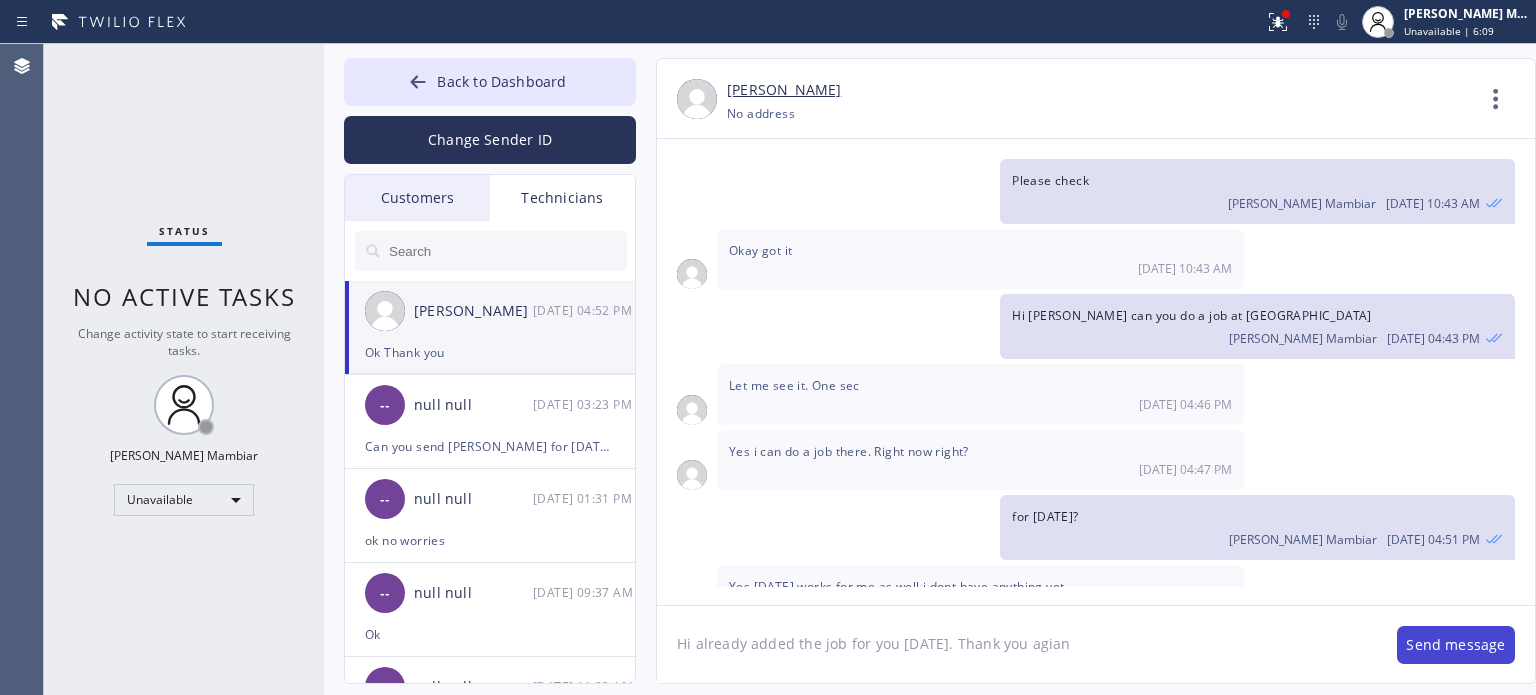 type on "Hi already added the job for you [DATE]. Thank you agian" 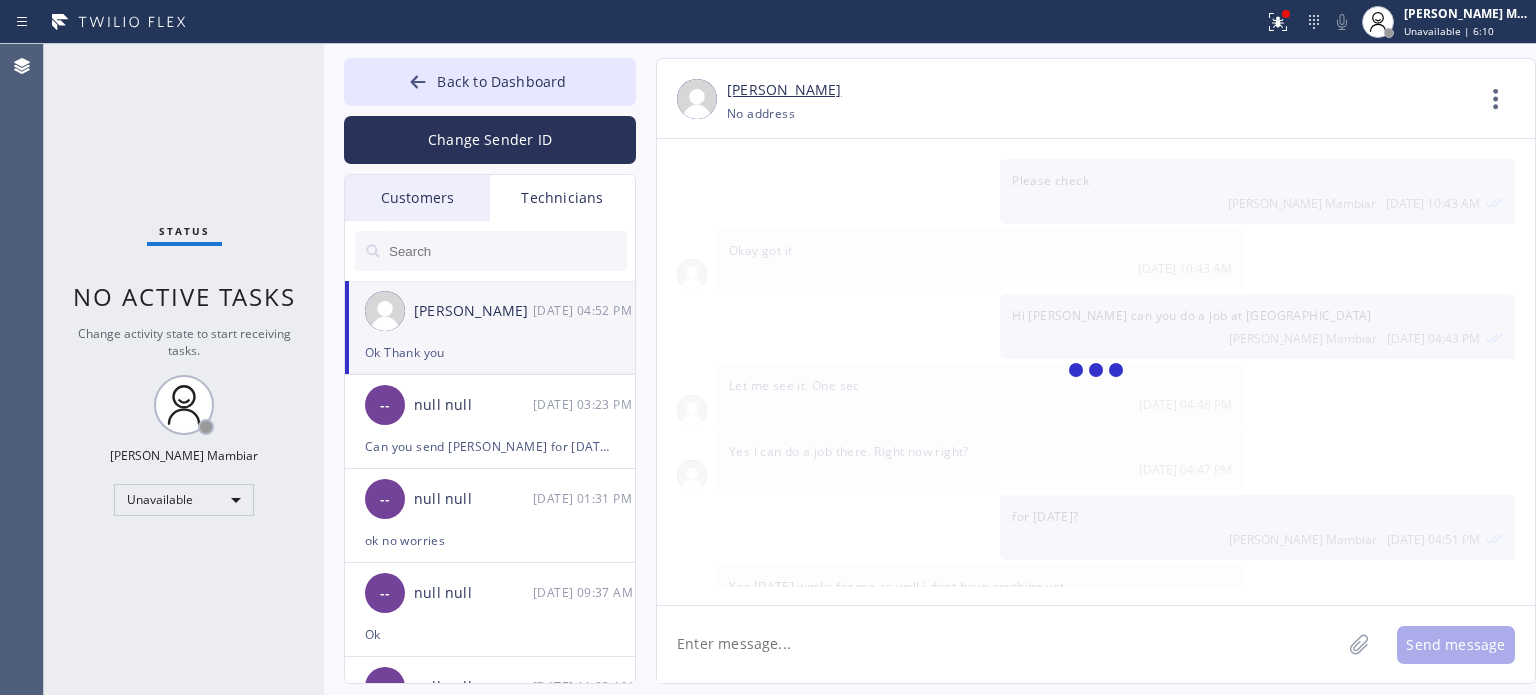 scroll, scrollTop: 2280, scrollLeft: 0, axis: vertical 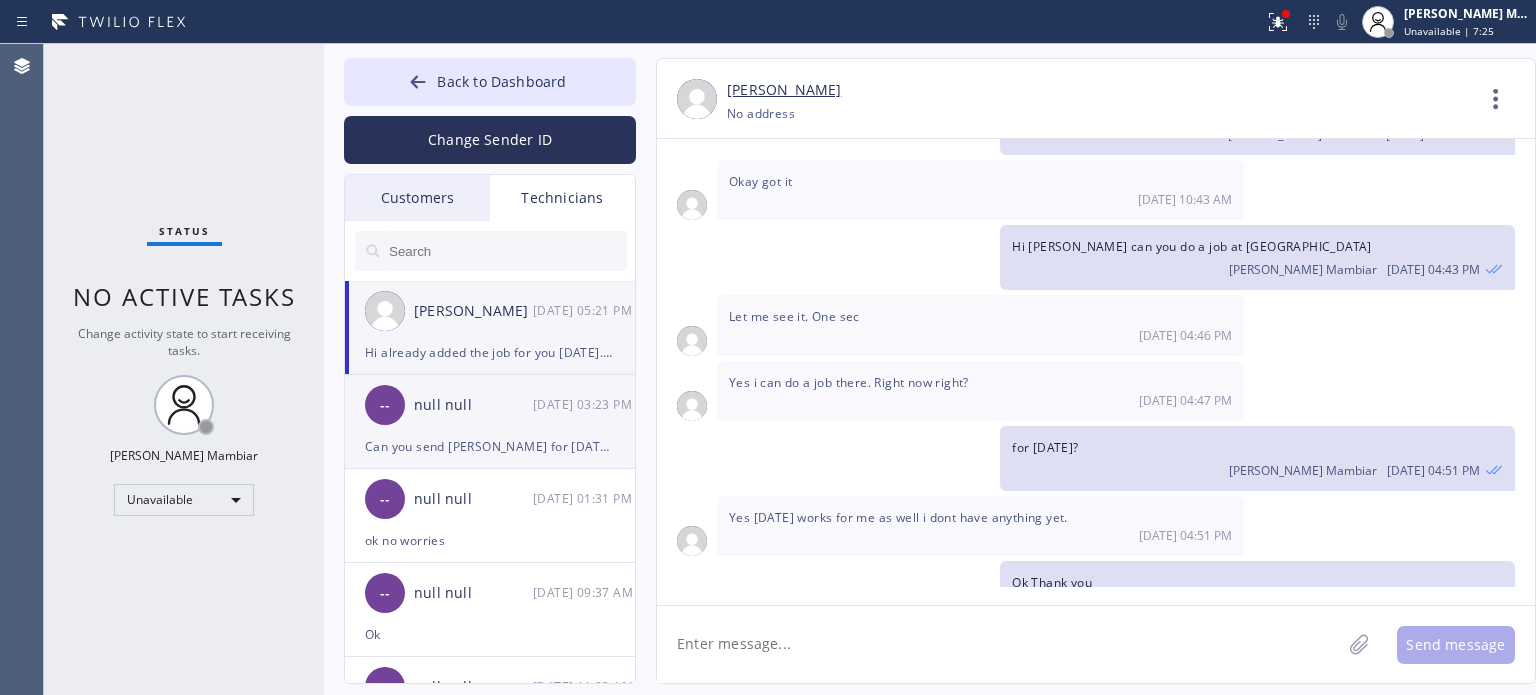 click on "-- null null [DATE] 03:23 PM" at bounding box center (491, 405) 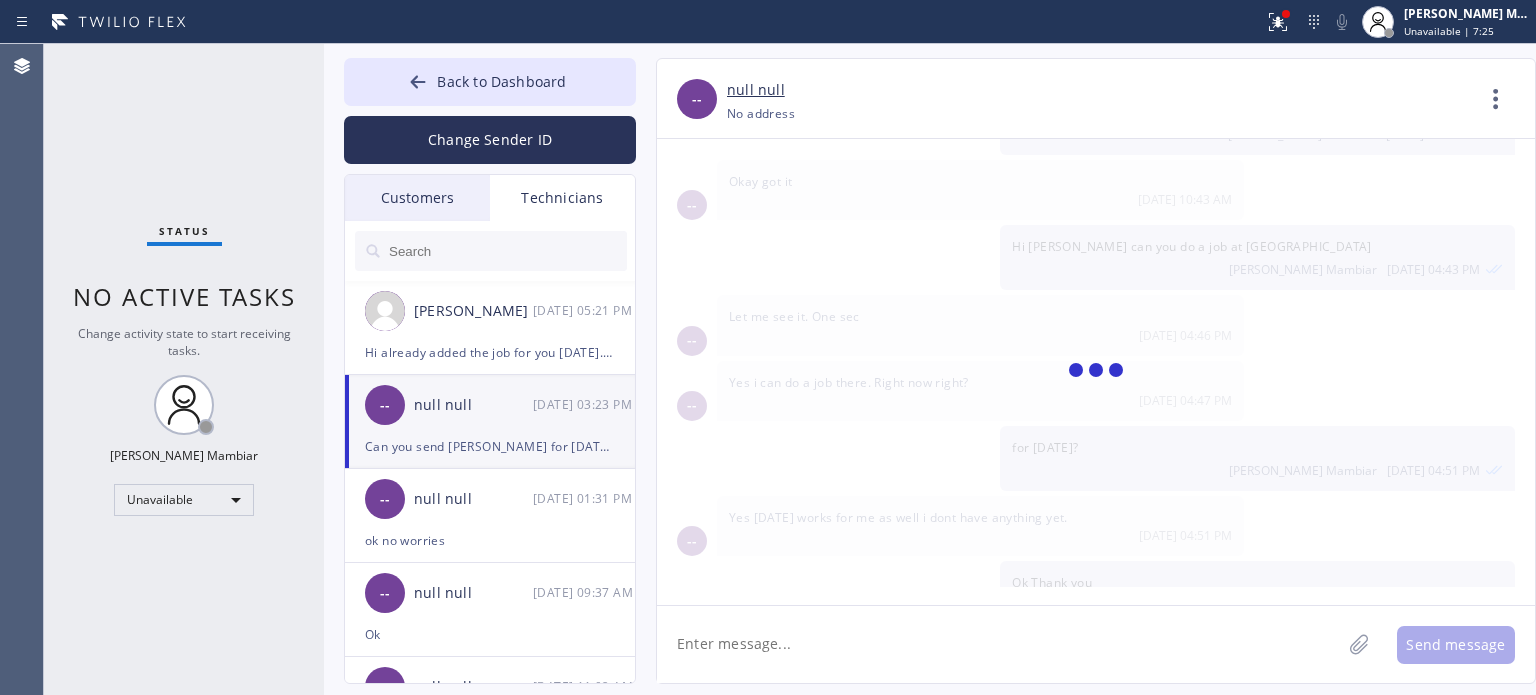 scroll, scrollTop: 3289, scrollLeft: 0, axis: vertical 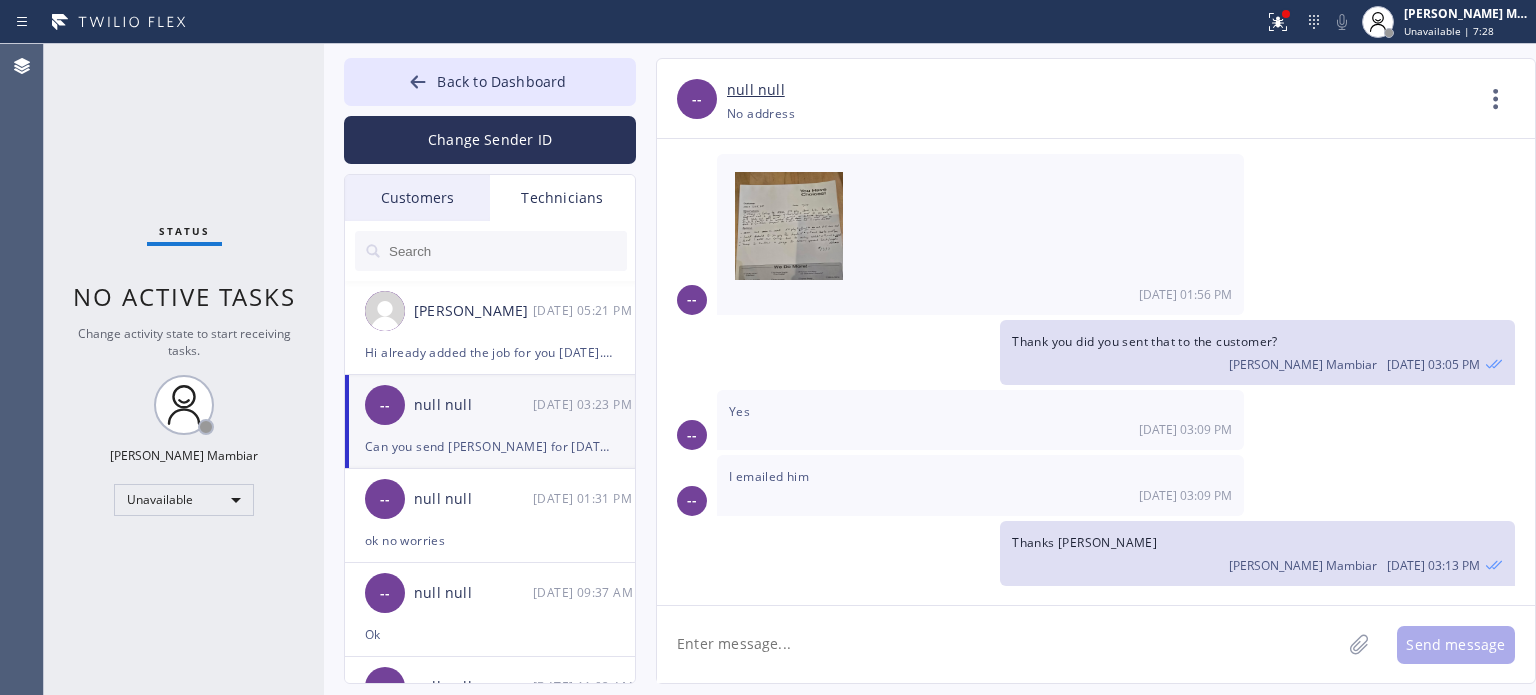 click 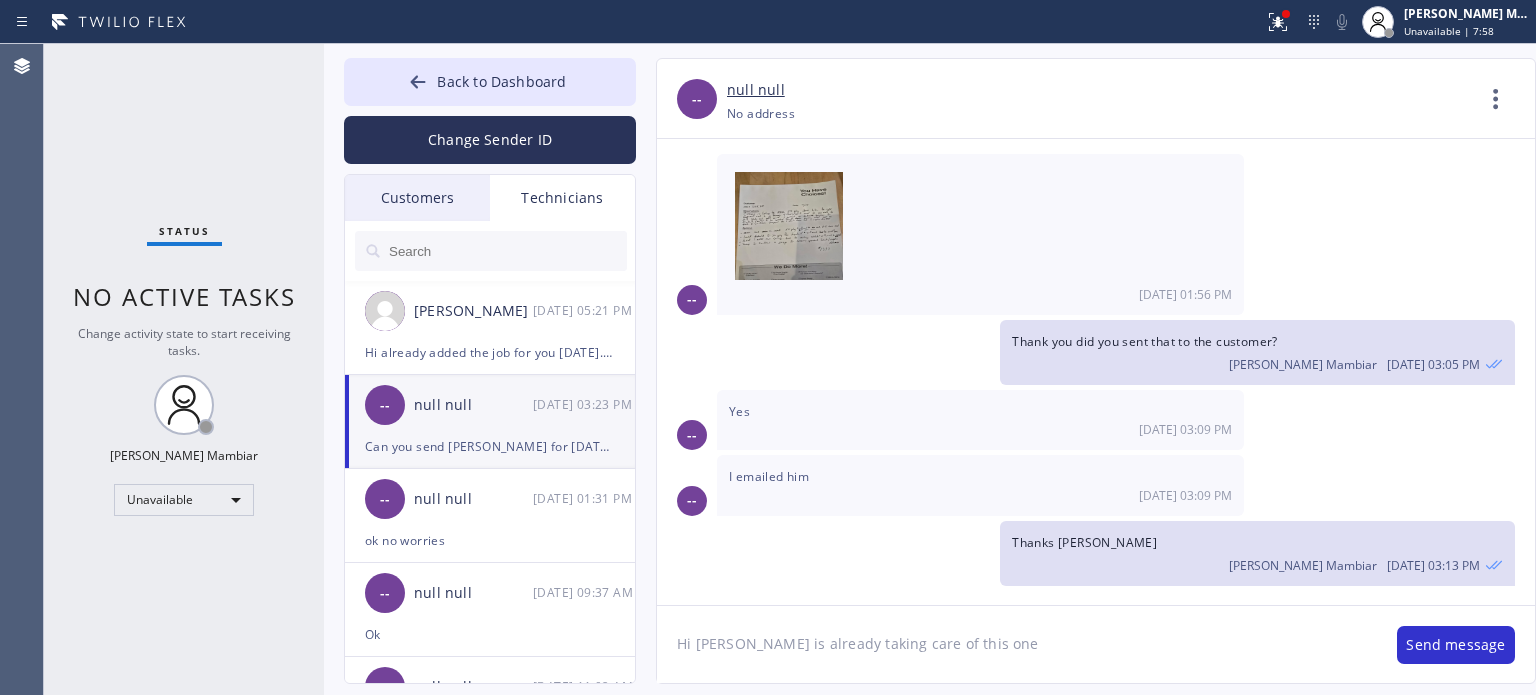 type on "Hi [PERSON_NAME] is already taking care of this one" 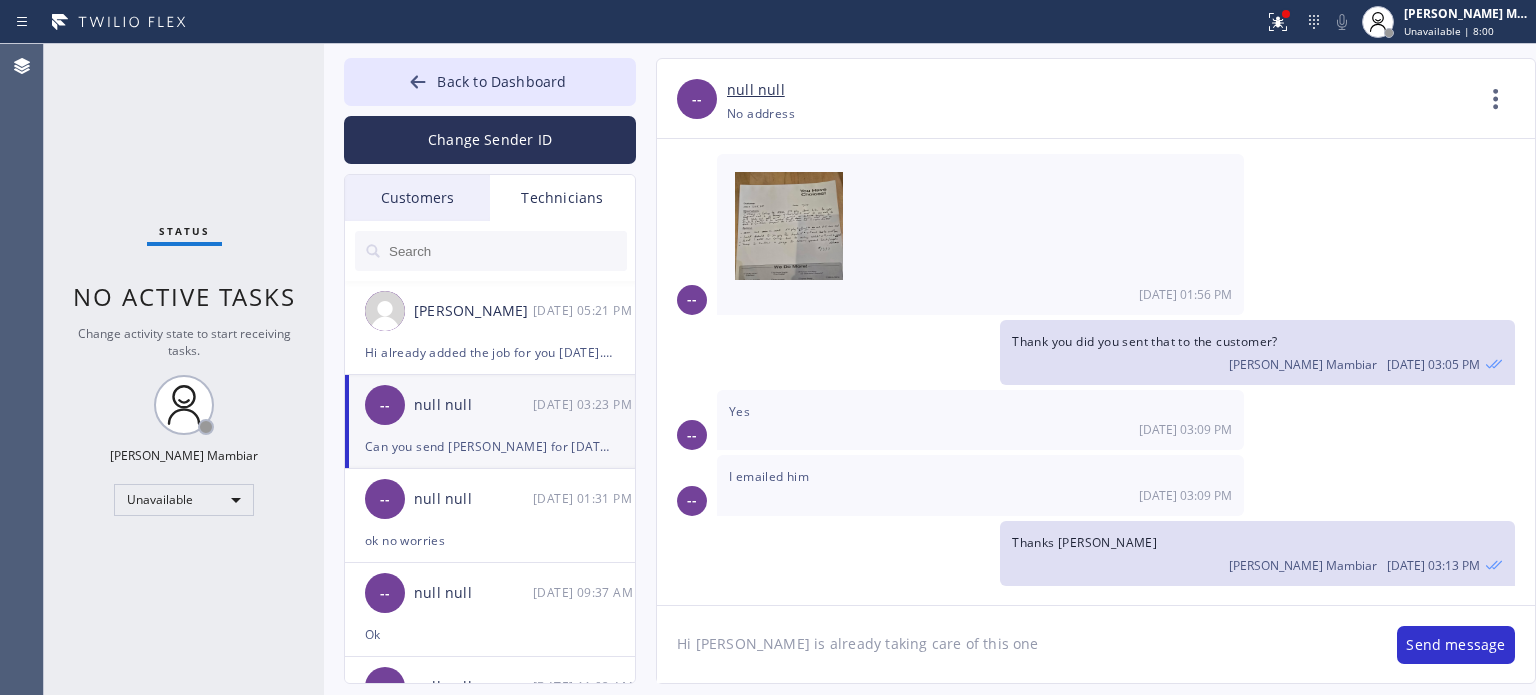 type 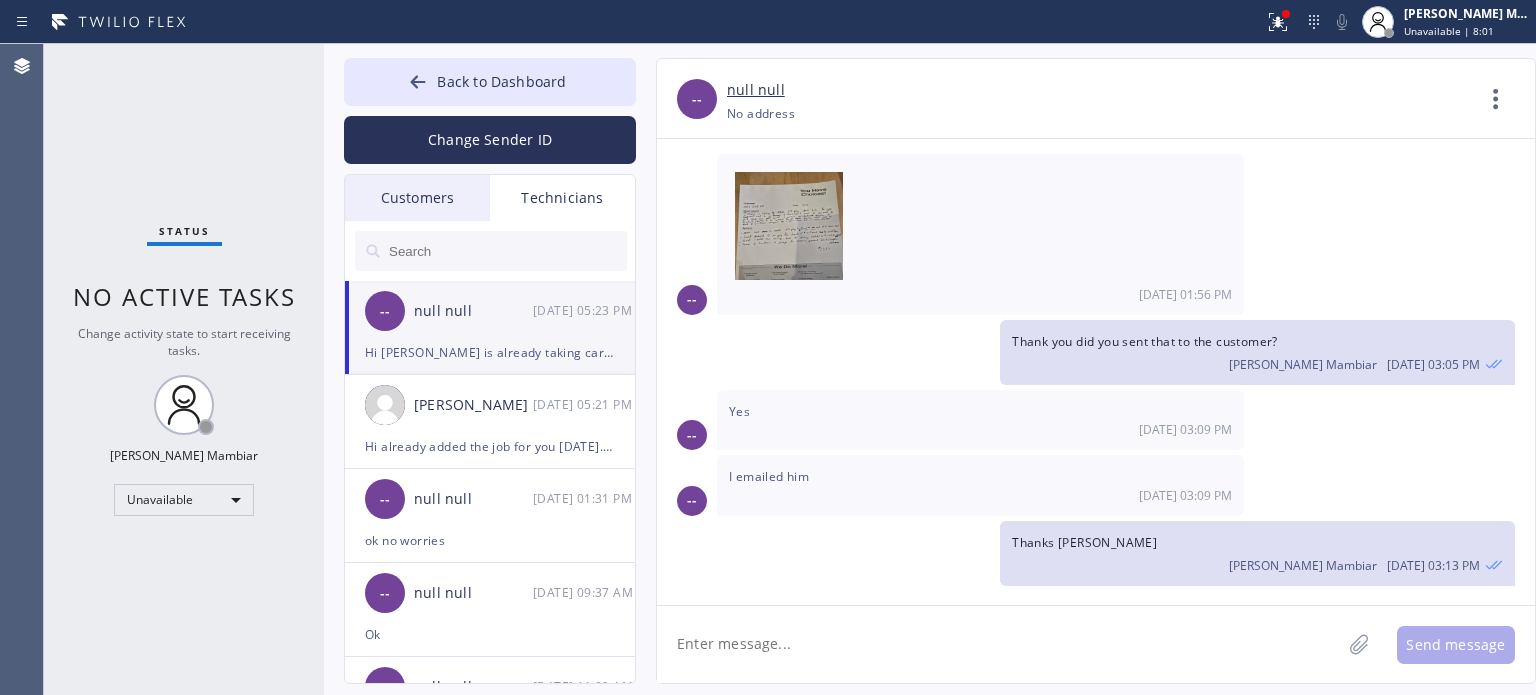 scroll, scrollTop: 3359, scrollLeft: 0, axis: vertical 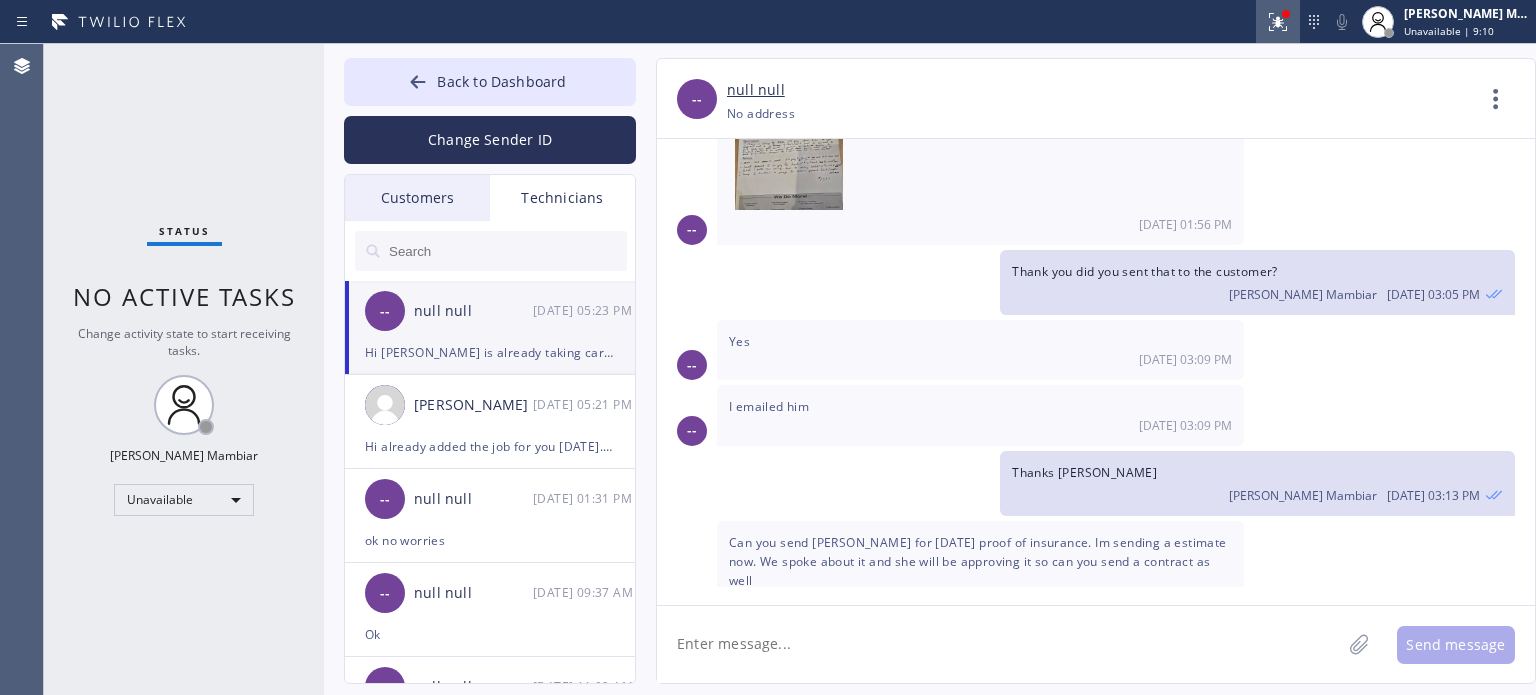 click 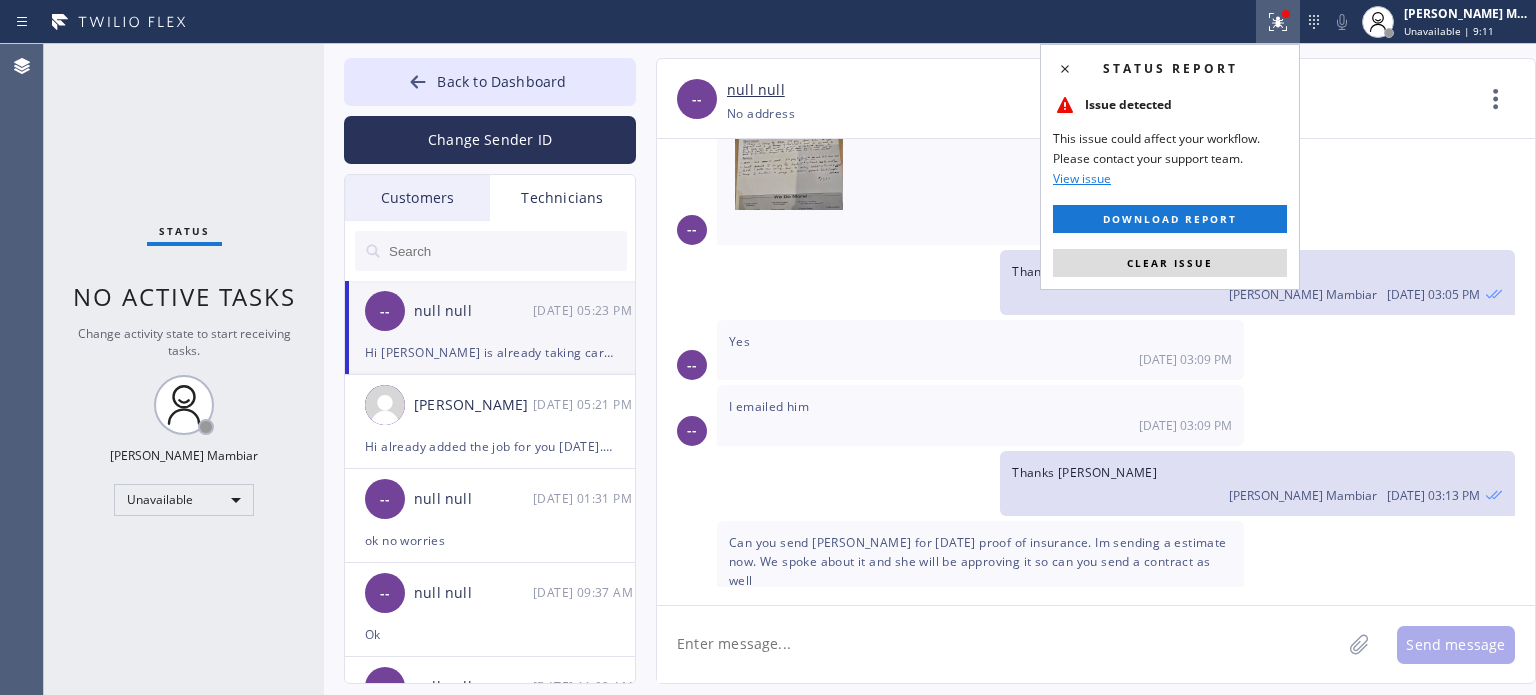 click 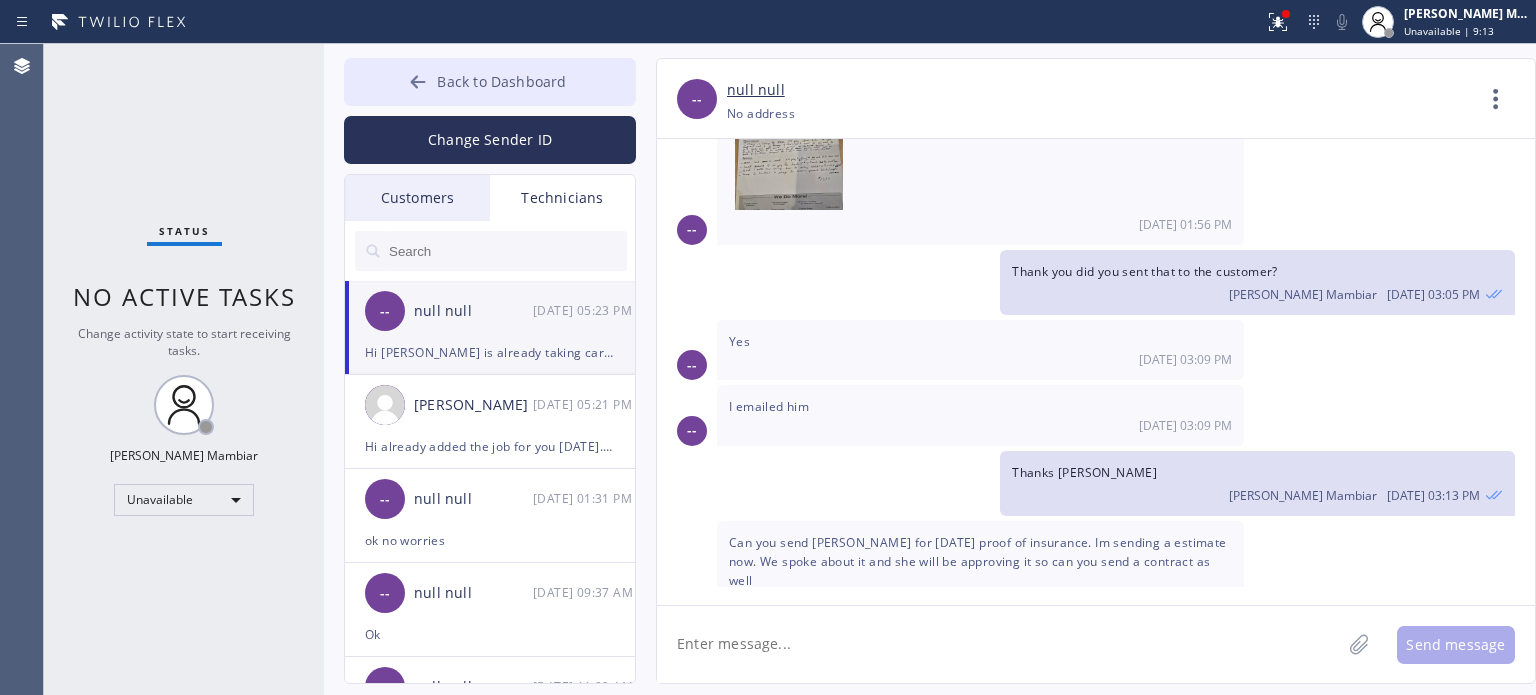 click on "Back to Dashboard" at bounding box center (490, 82) 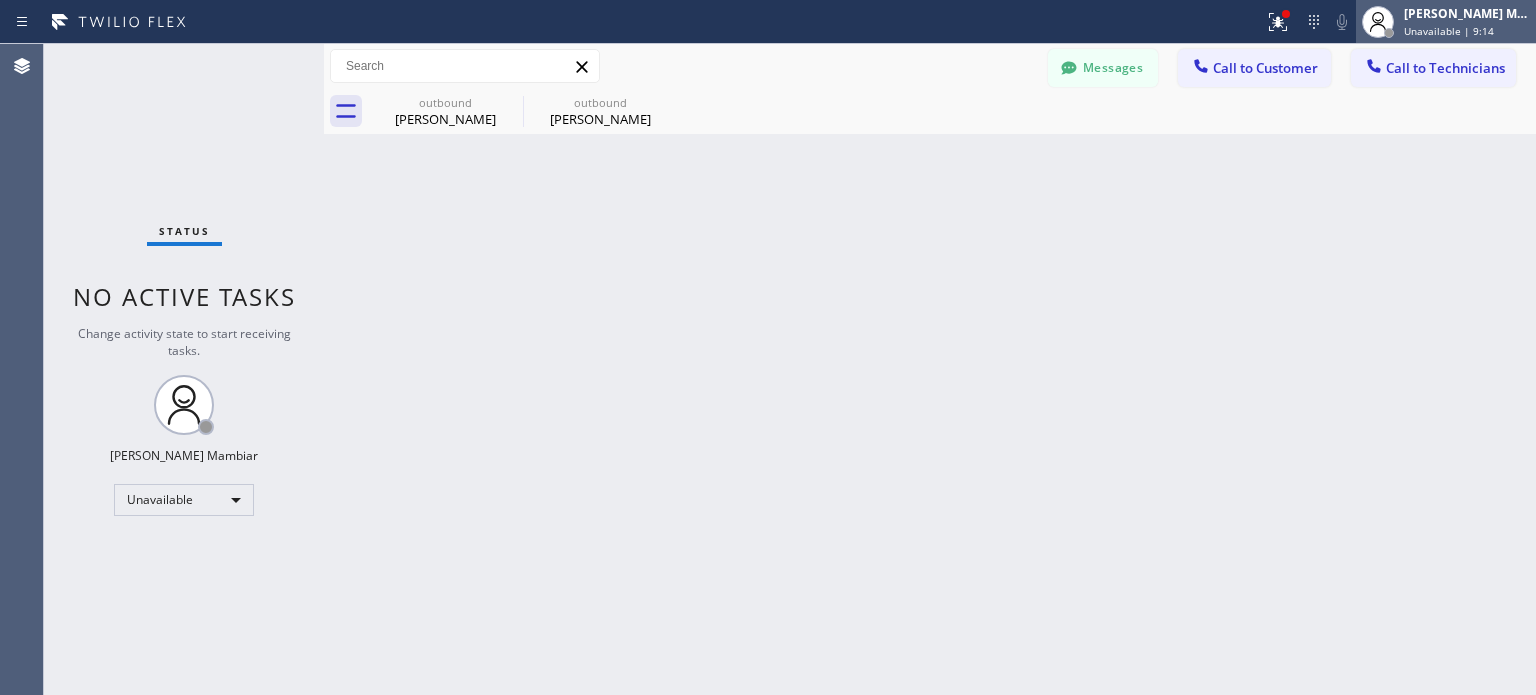 click on "Unavailable | 9:14" at bounding box center [1449, 31] 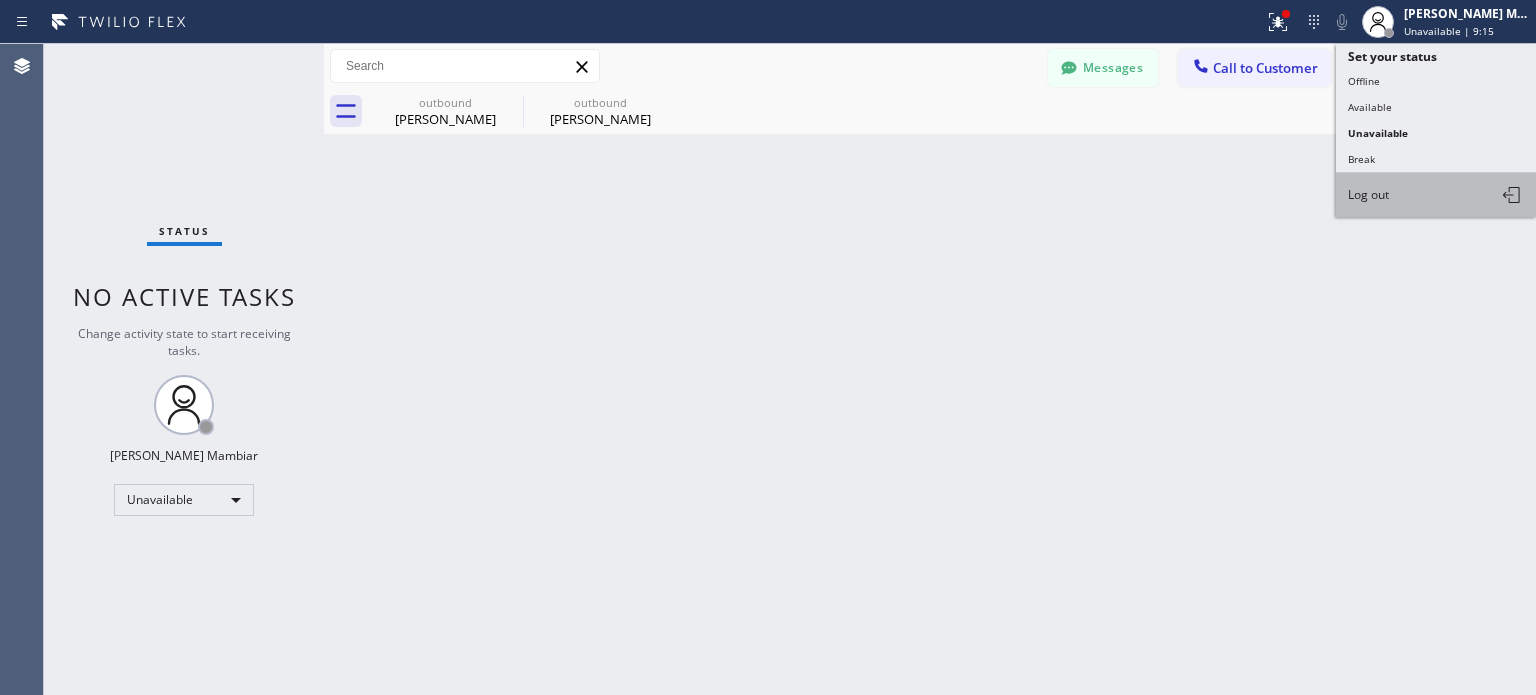 click on "Log out" at bounding box center (1436, 195) 